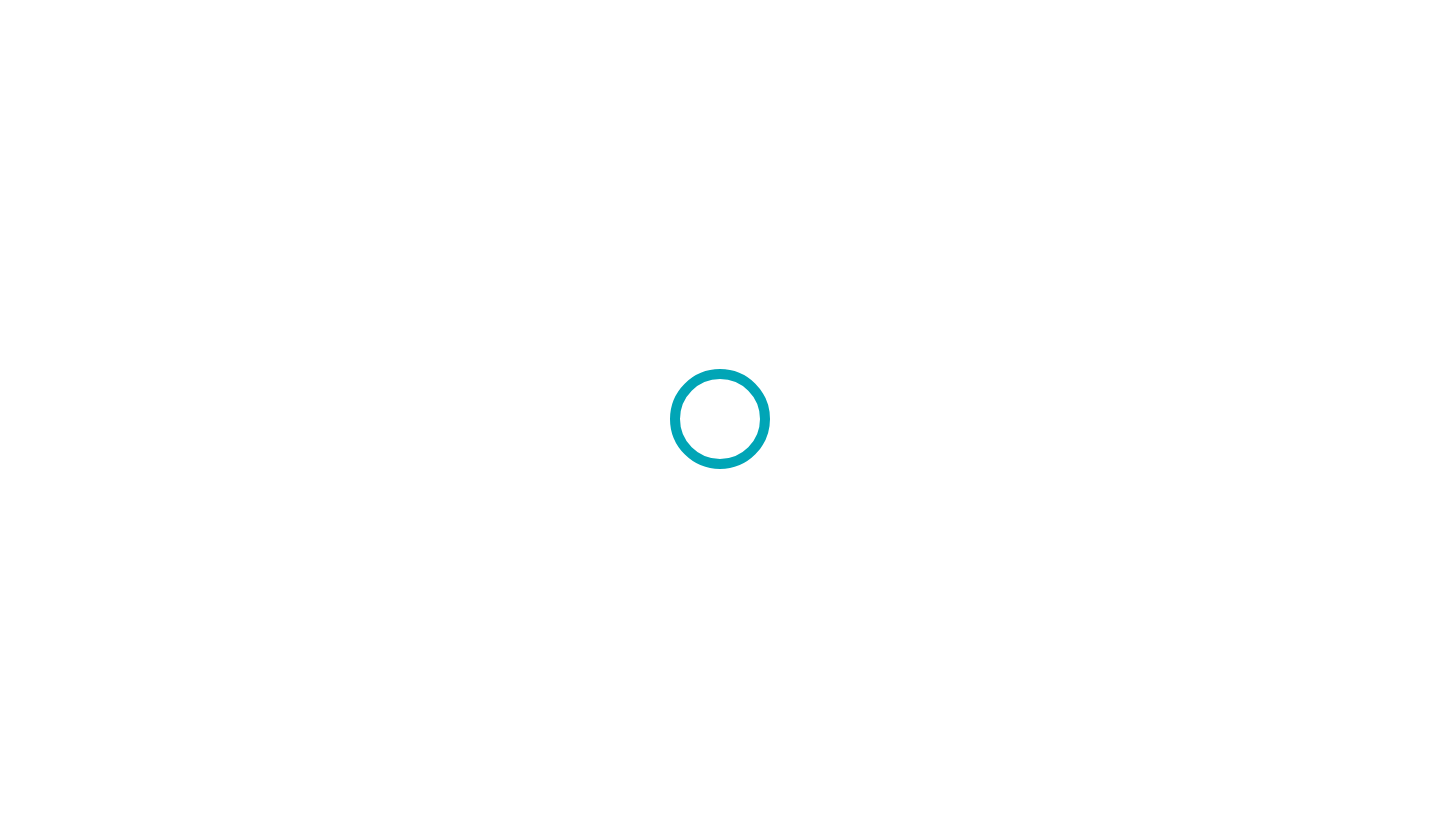 scroll, scrollTop: 0, scrollLeft: 0, axis: both 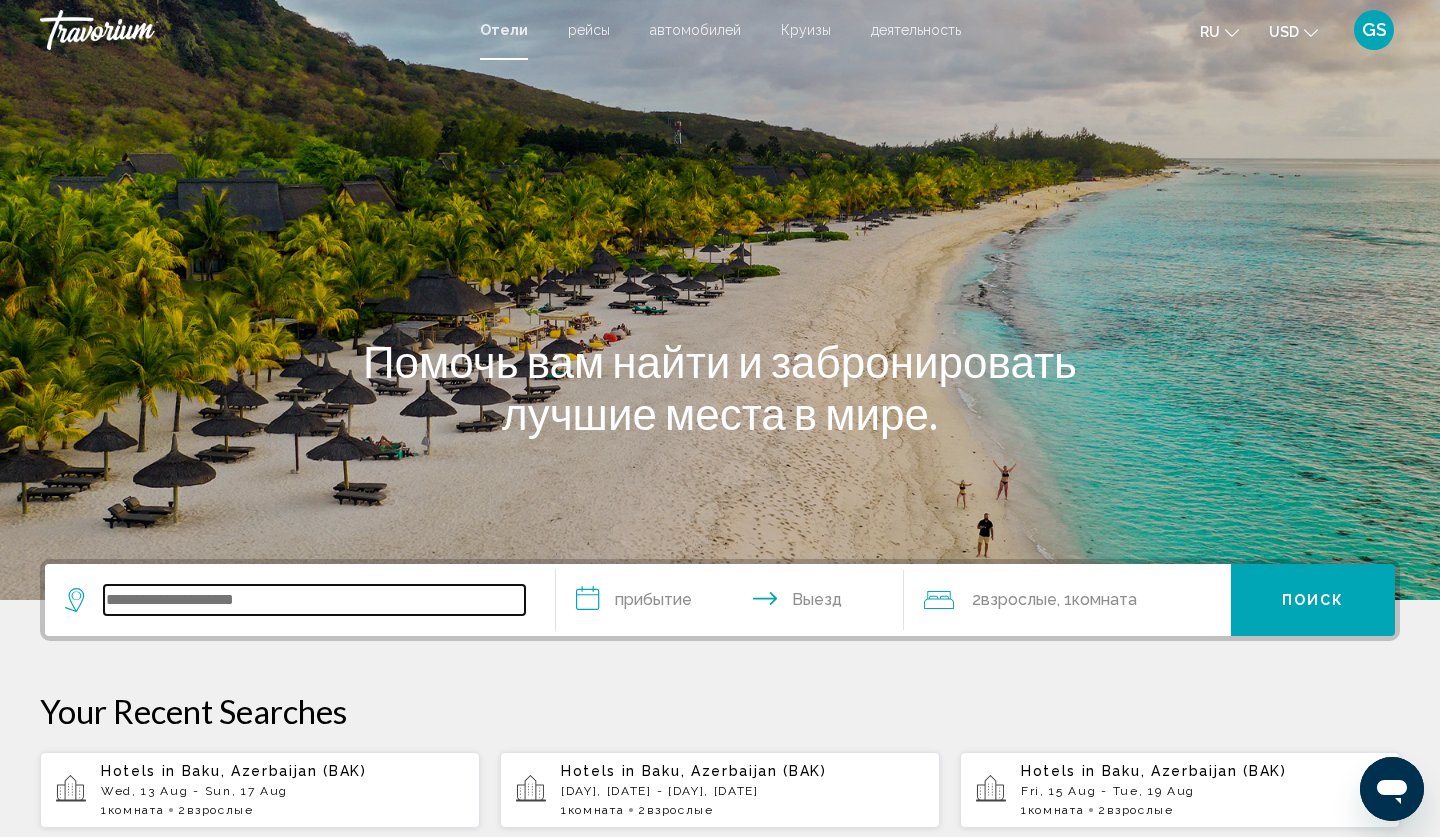 click at bounding box center (314, 600) 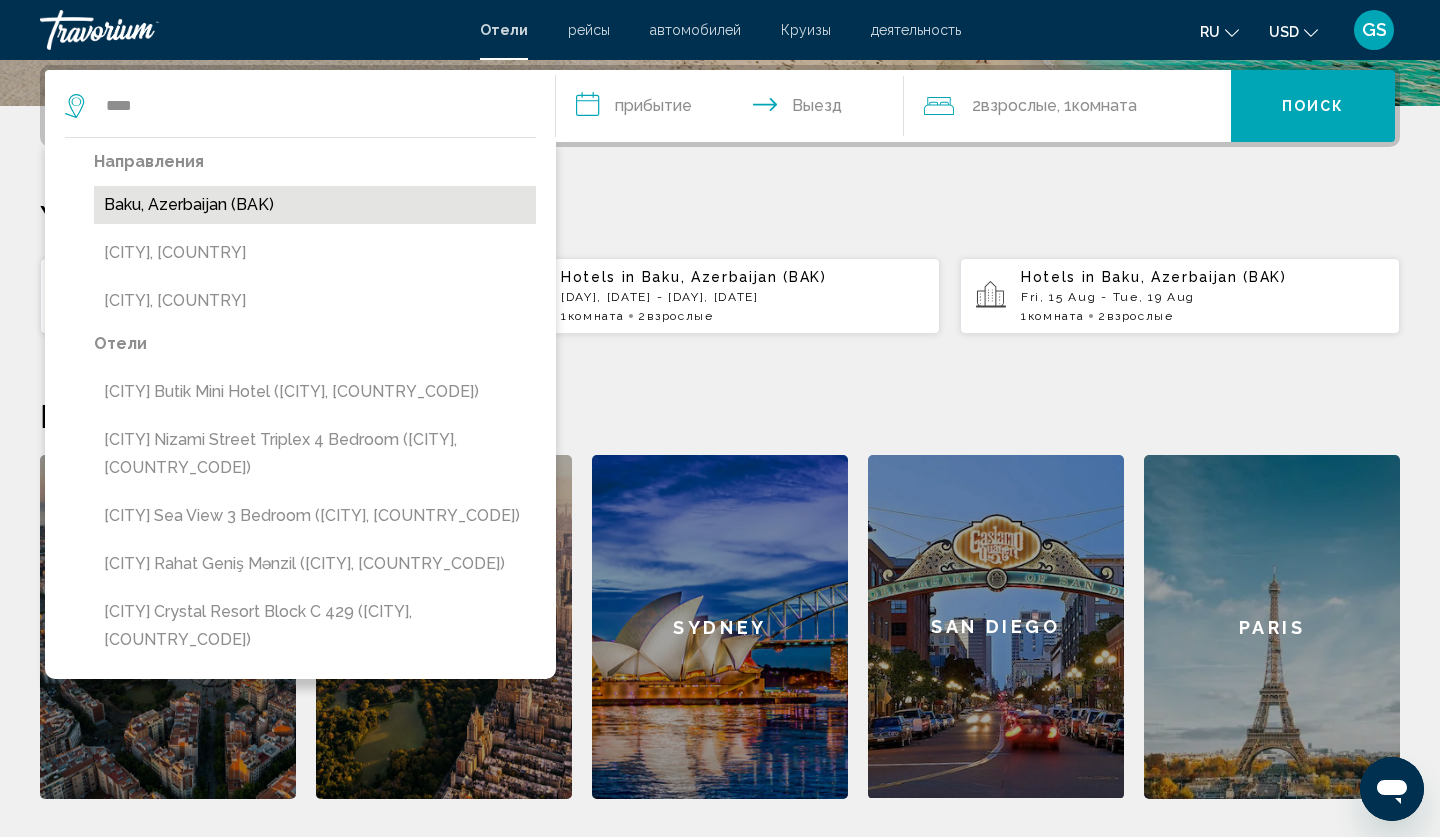click on "Baku, Azerbaijan (BAK)" at bounding box center [315, 205] 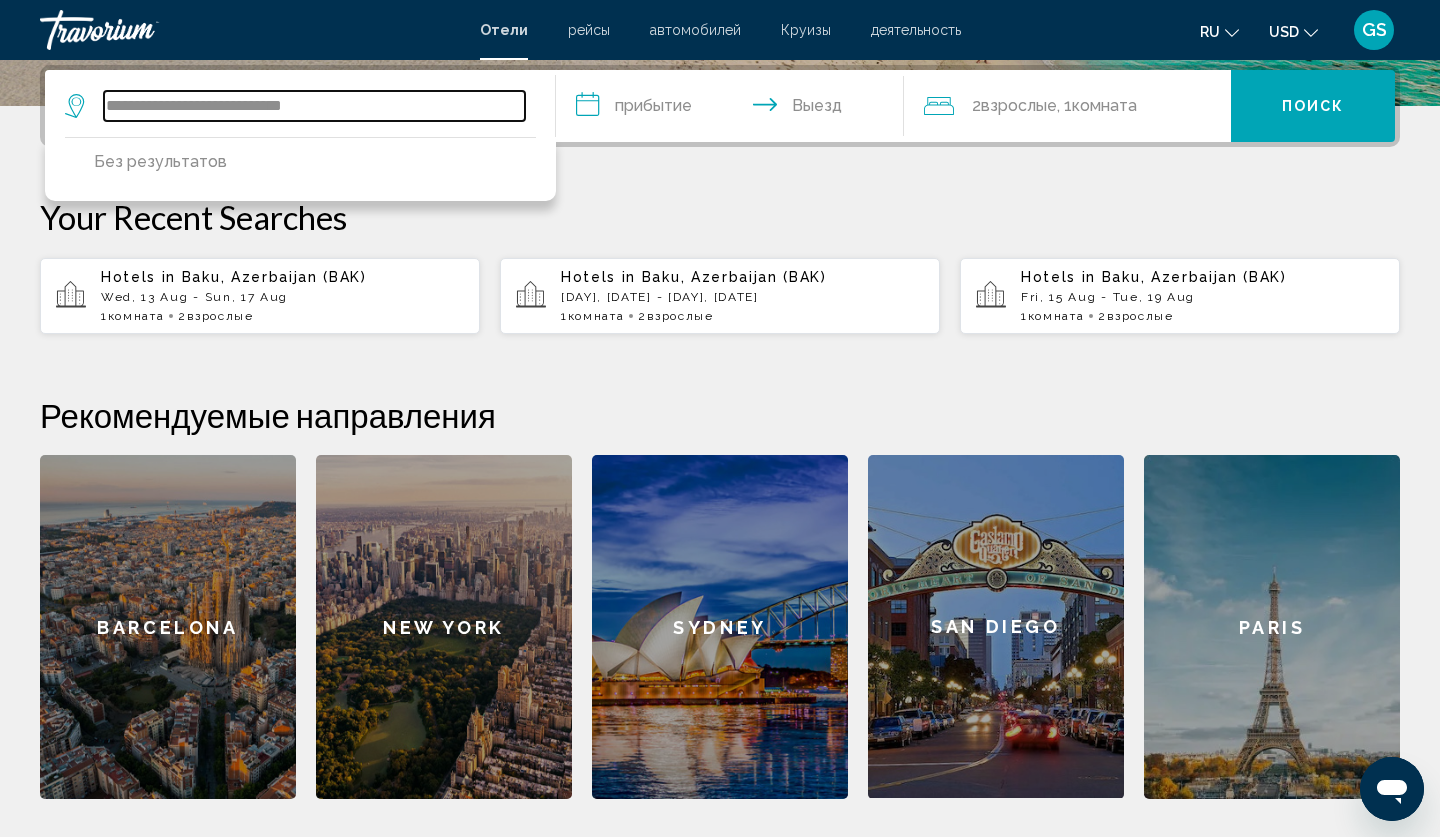 type on "**********" 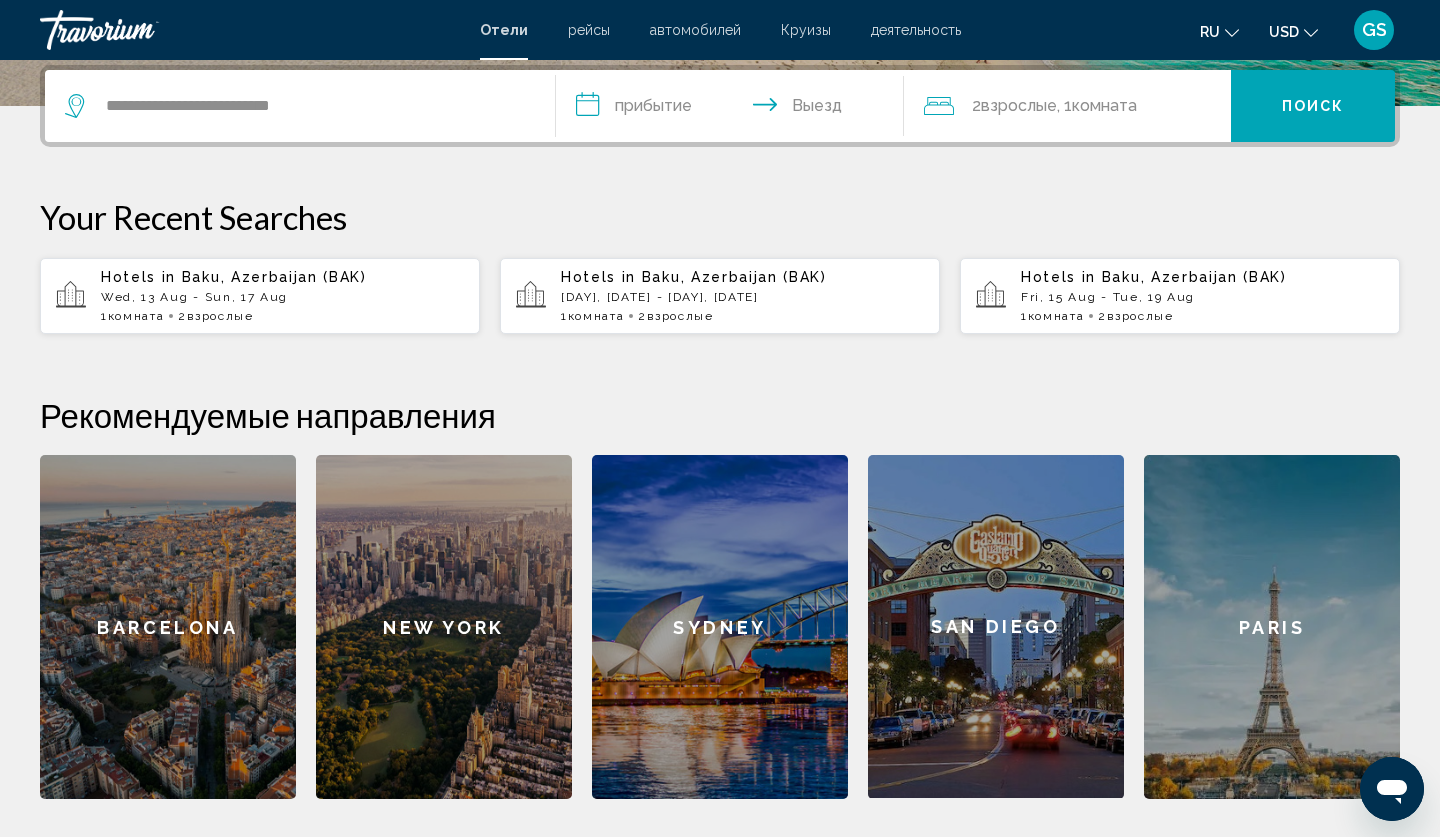 drag, startPoint x: 318, startPoint y: 92, endPoint x: 618, endPoint y: 96, distance: 300.02667 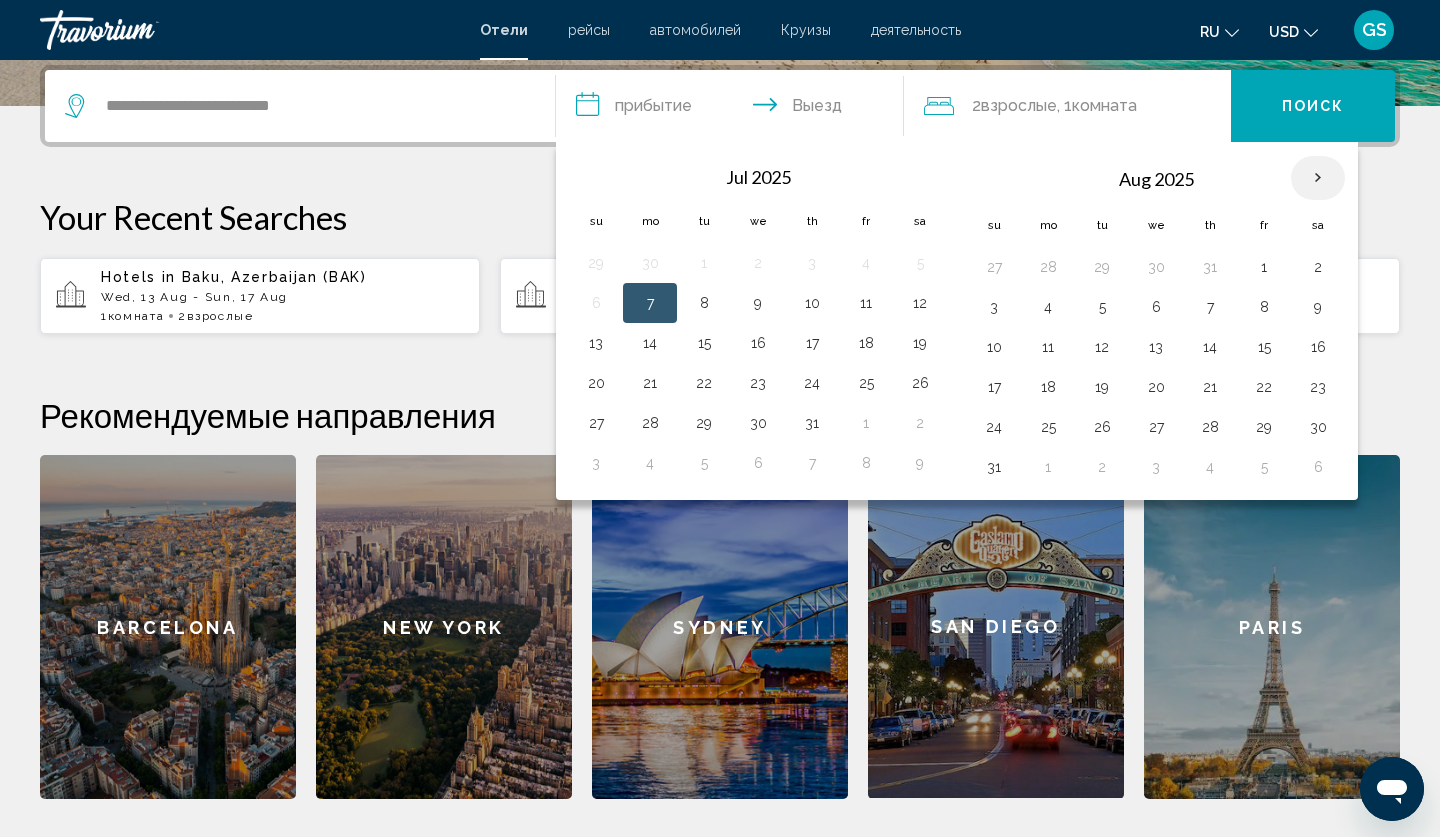 click at bounding box center (1318, 178) 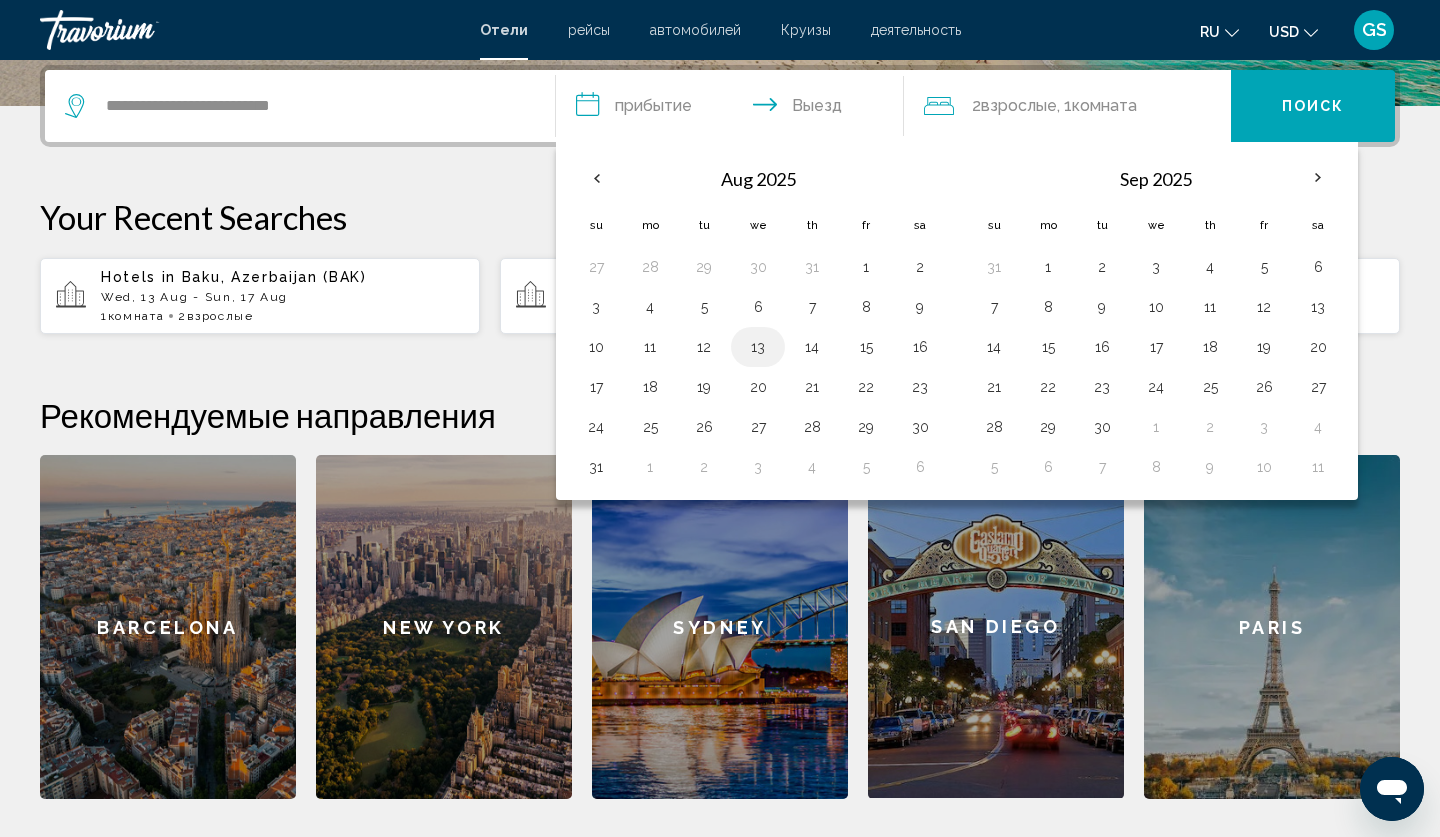 click on "13" at bounding box center [758, 347] 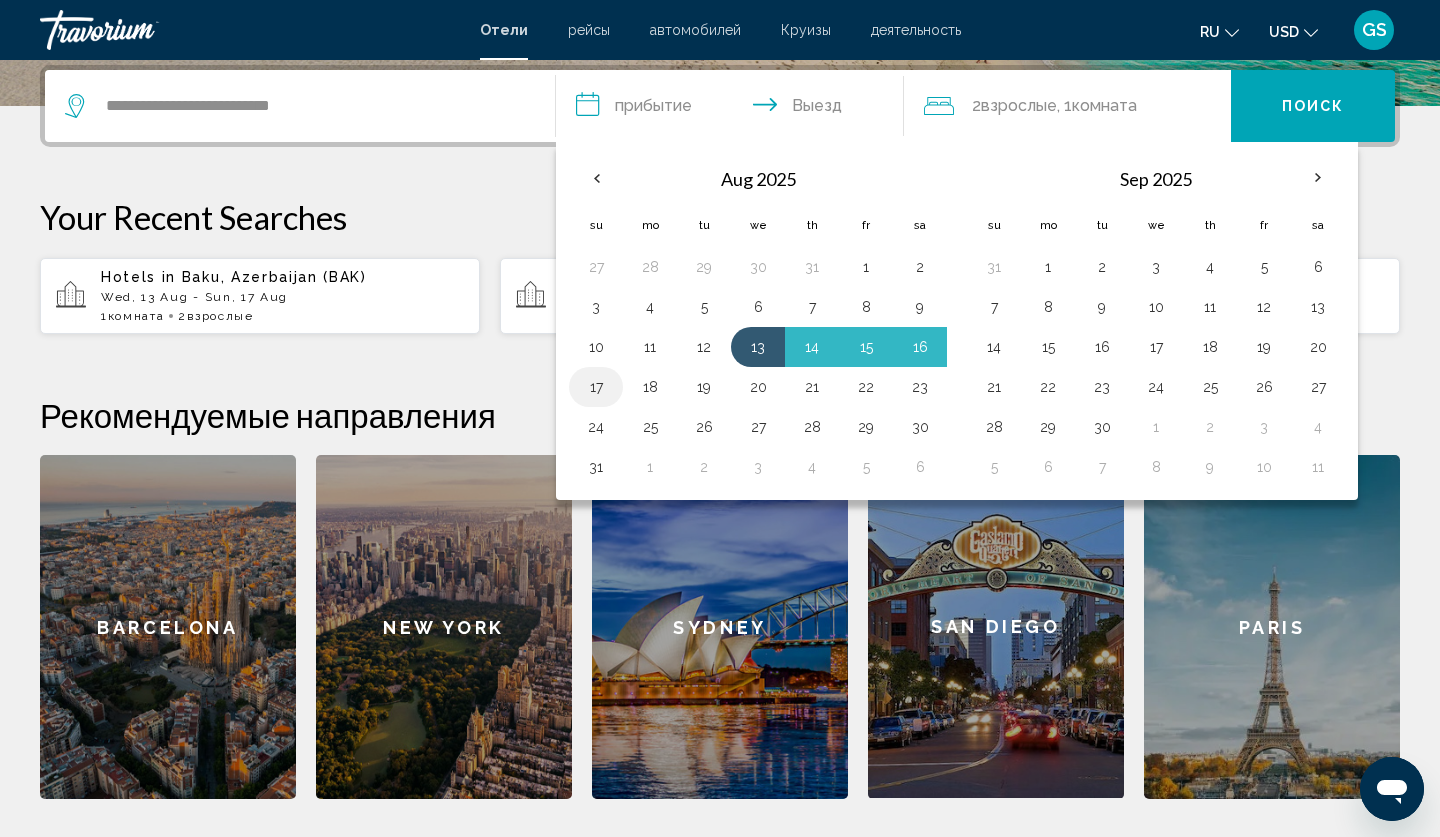 click on "17" at bounding box center (596, 387) 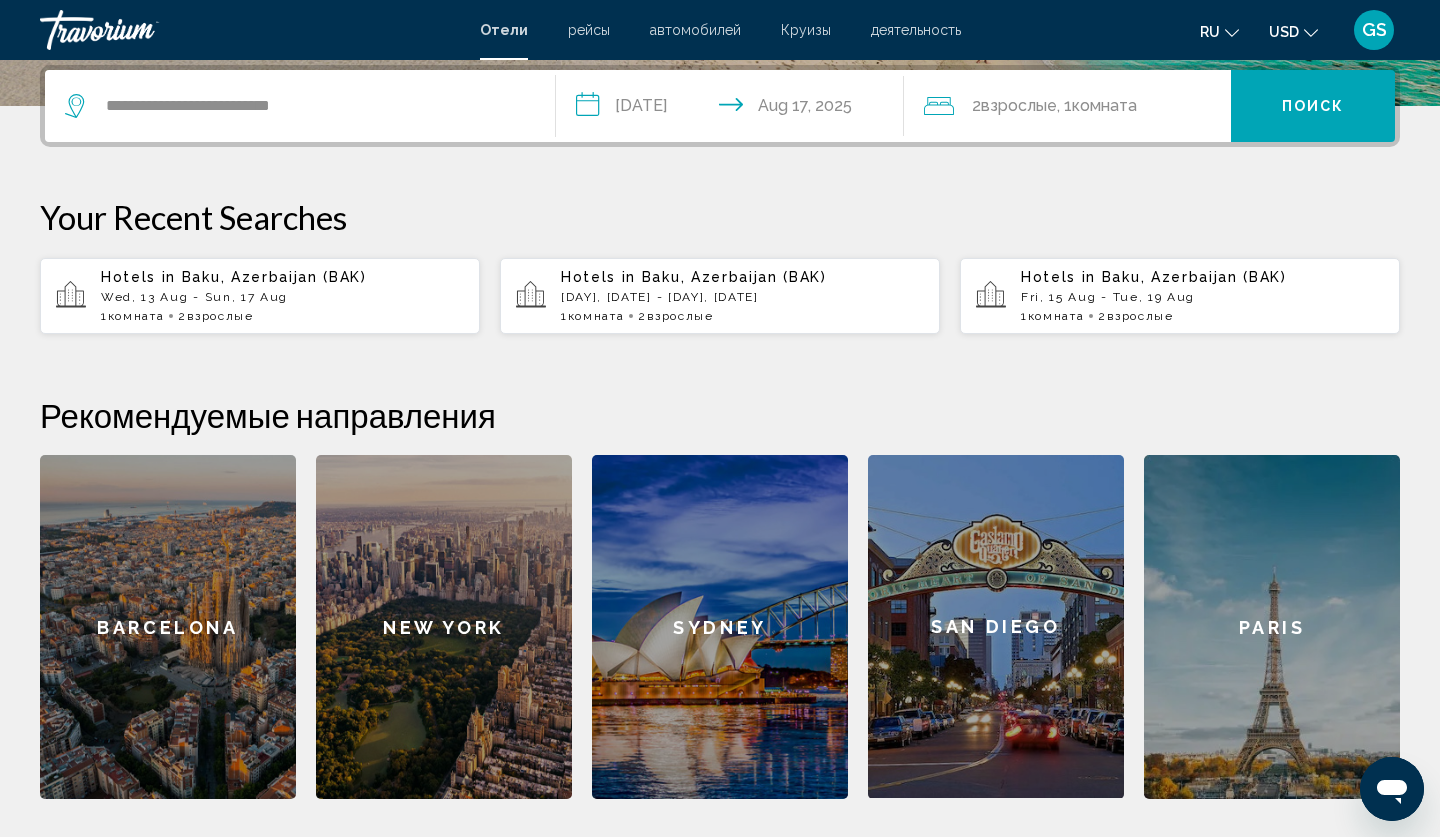 click on "Поиск" at bounding box center [1313, 107] 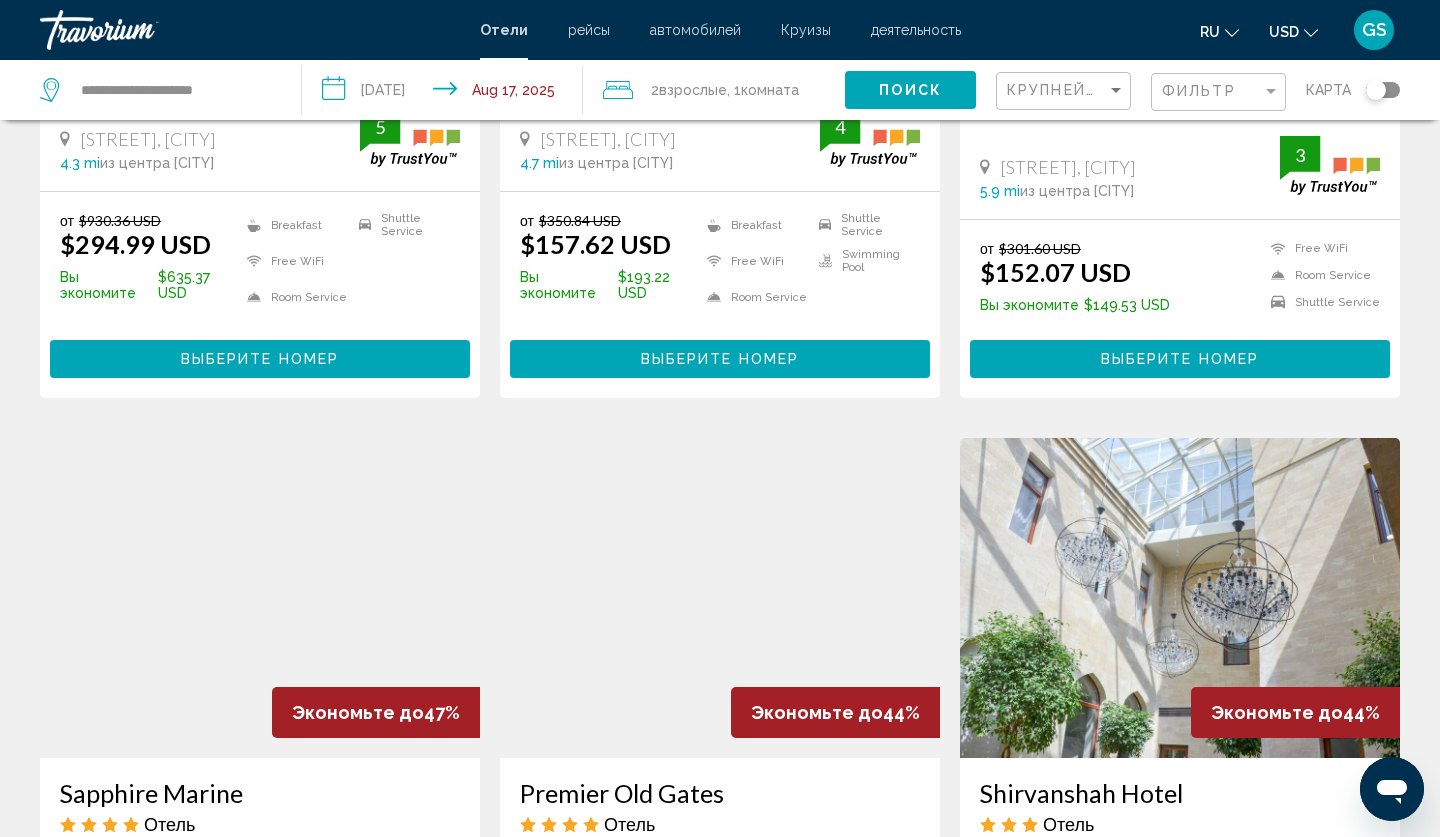 scroll, scrollTop: 0, scrollLeft: 0, axis: both 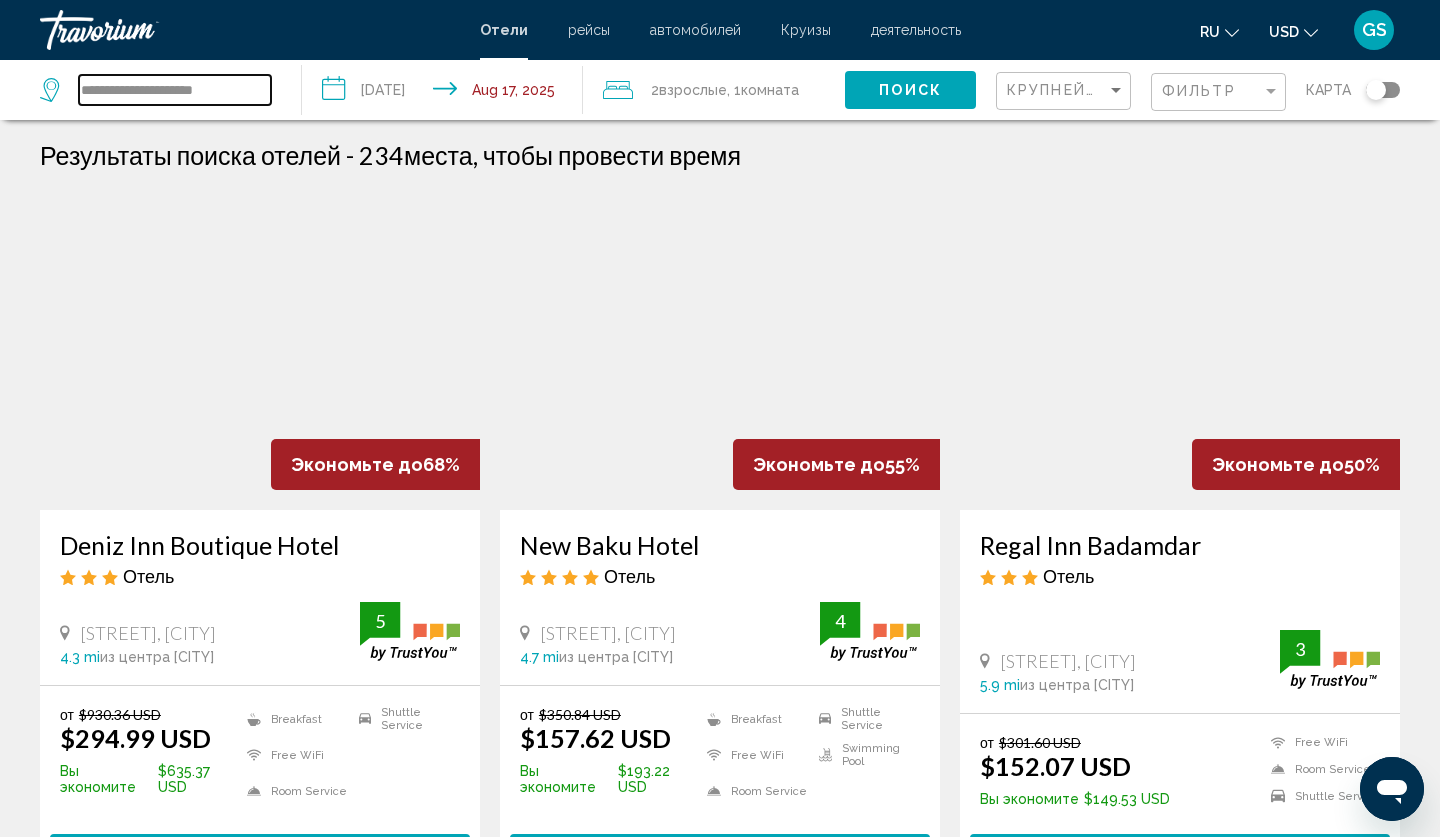 click on "**********" at bounding box center (175, 90) 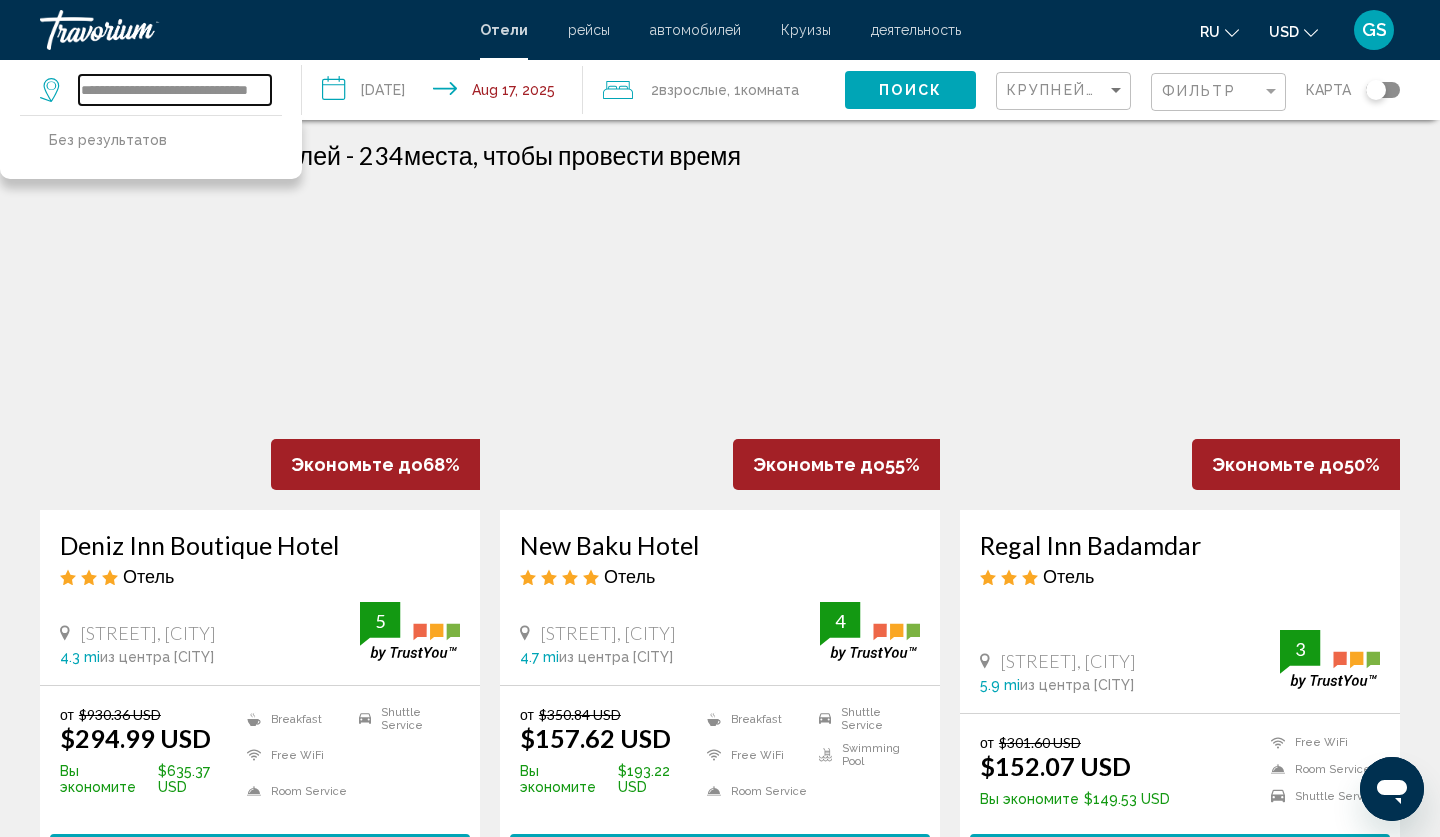 type on "**********" 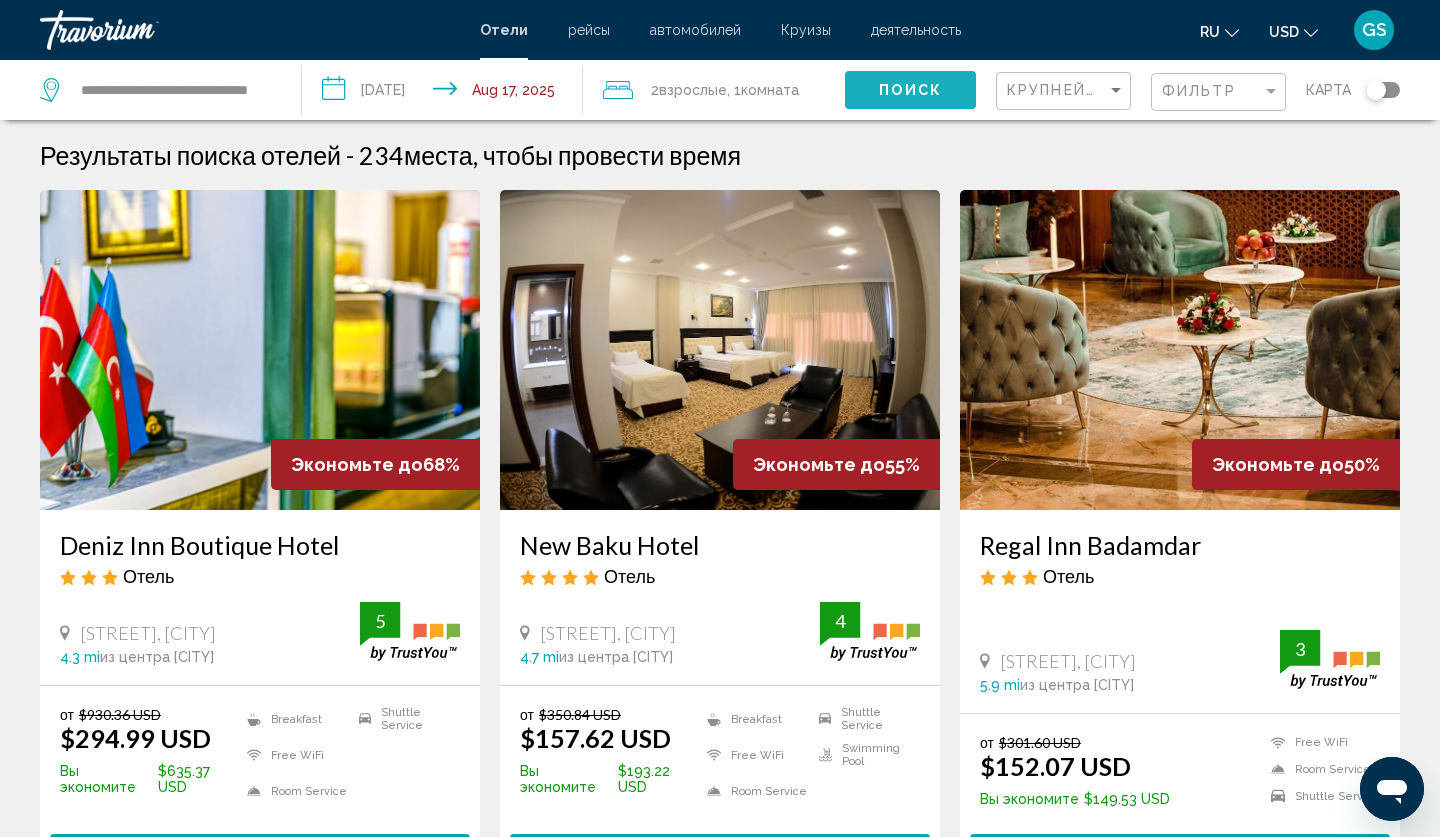 click on "Поиск" at bounding box center (910, 91) 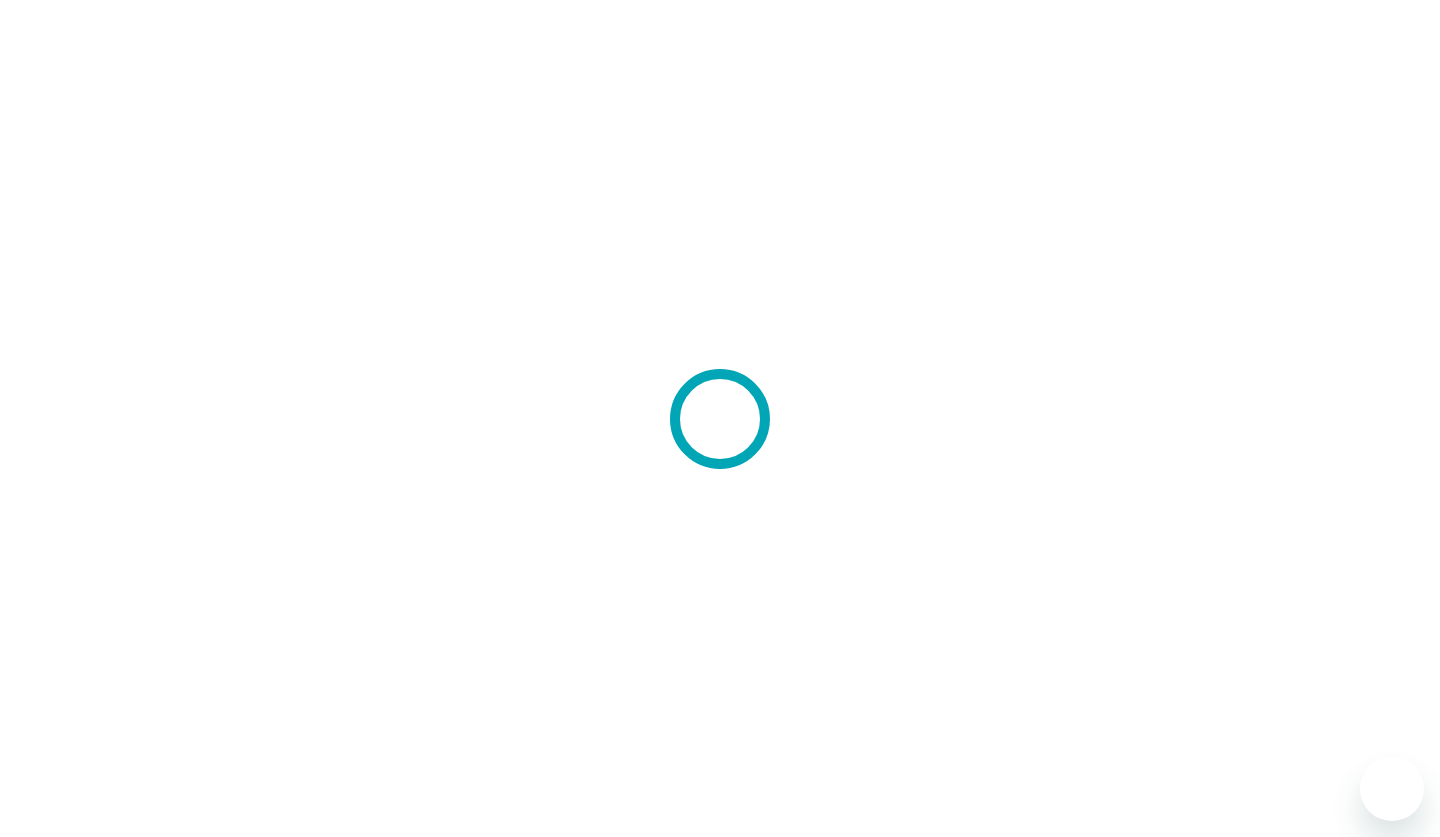 scroll, scrollTop: 0, scrollLeft: 0, axis: both 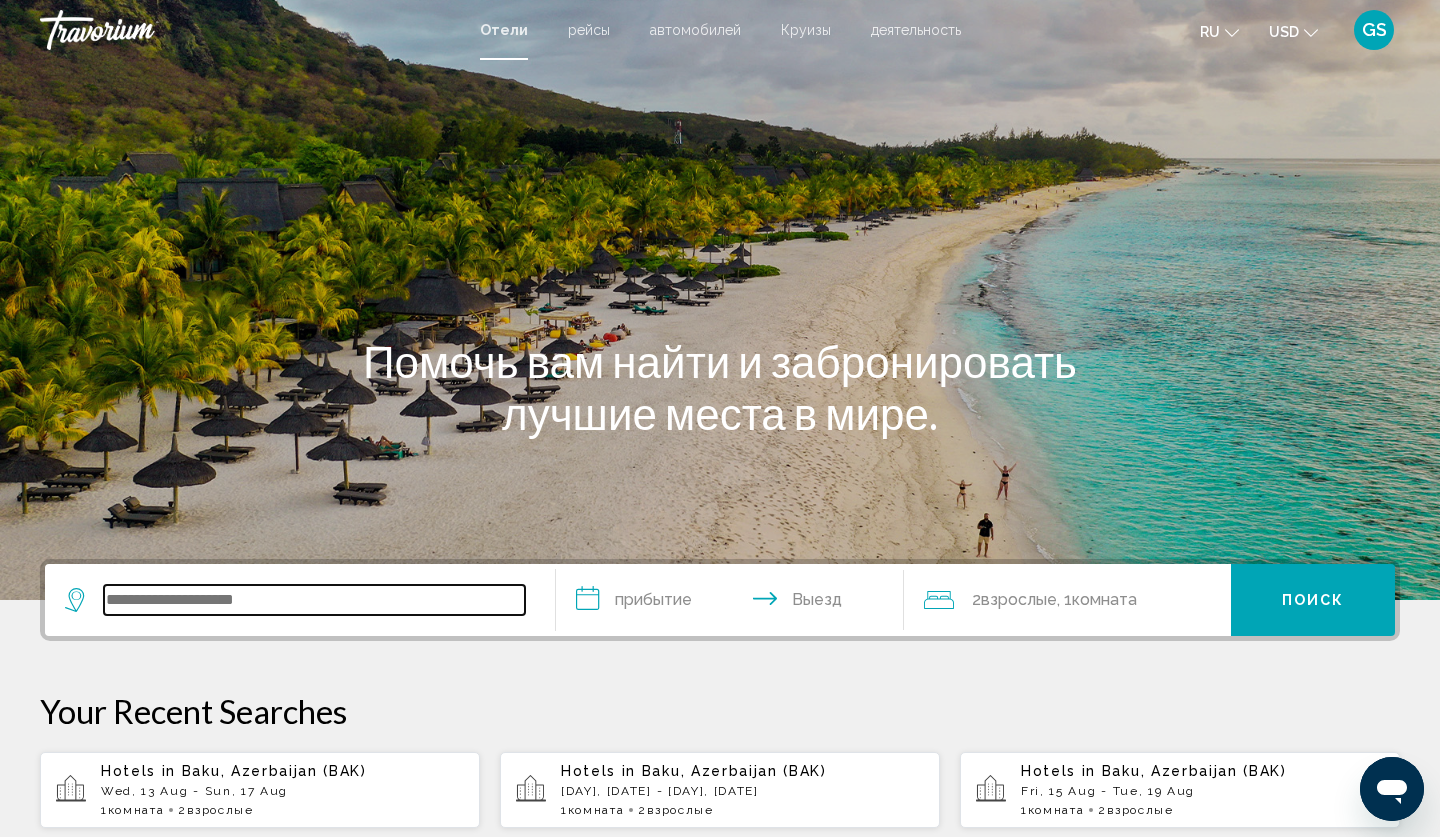 click at bounding box center (314, 600) 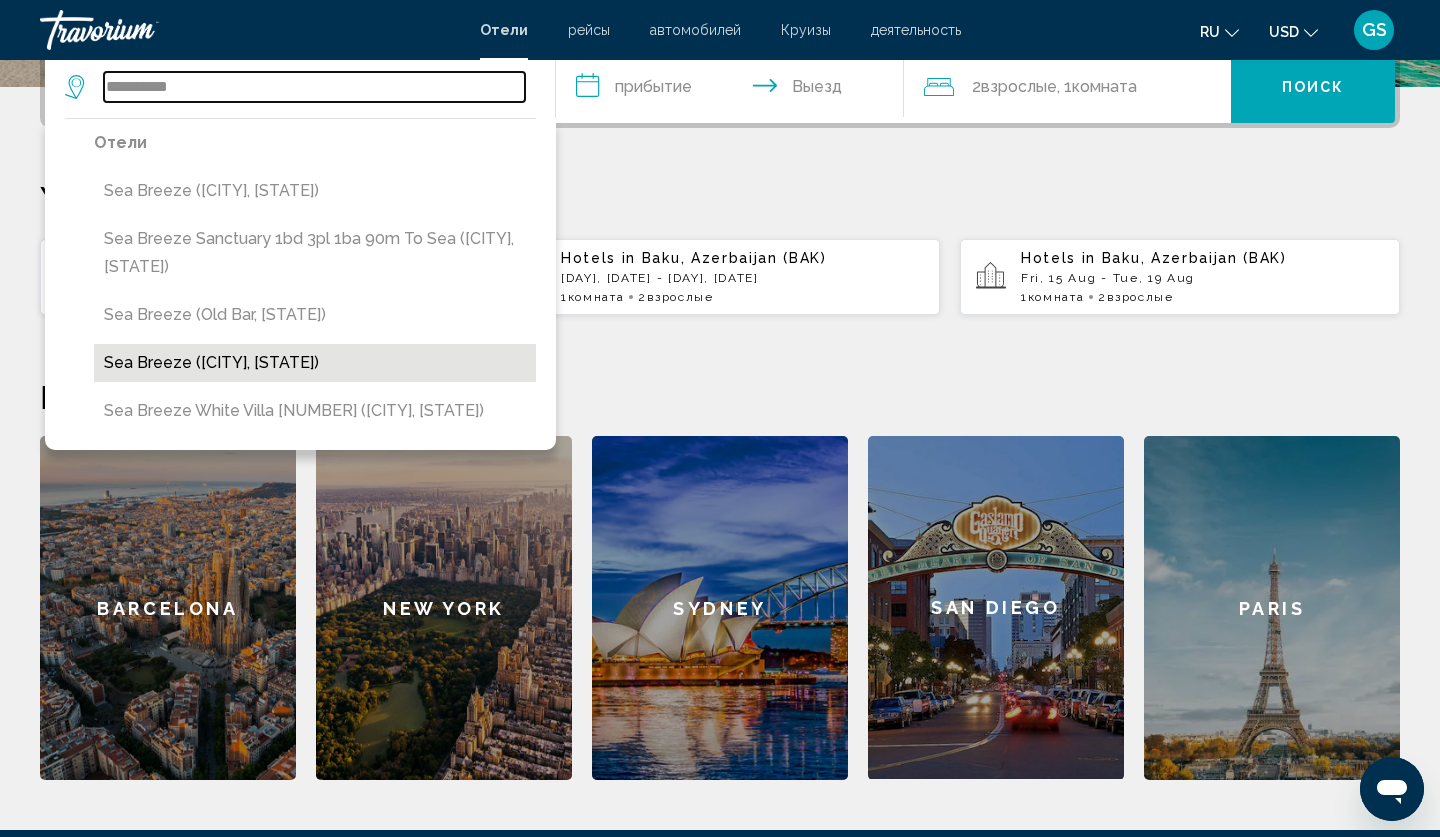 scroll, scrollTop: 506, scrollLeft: 0, axis: vertical 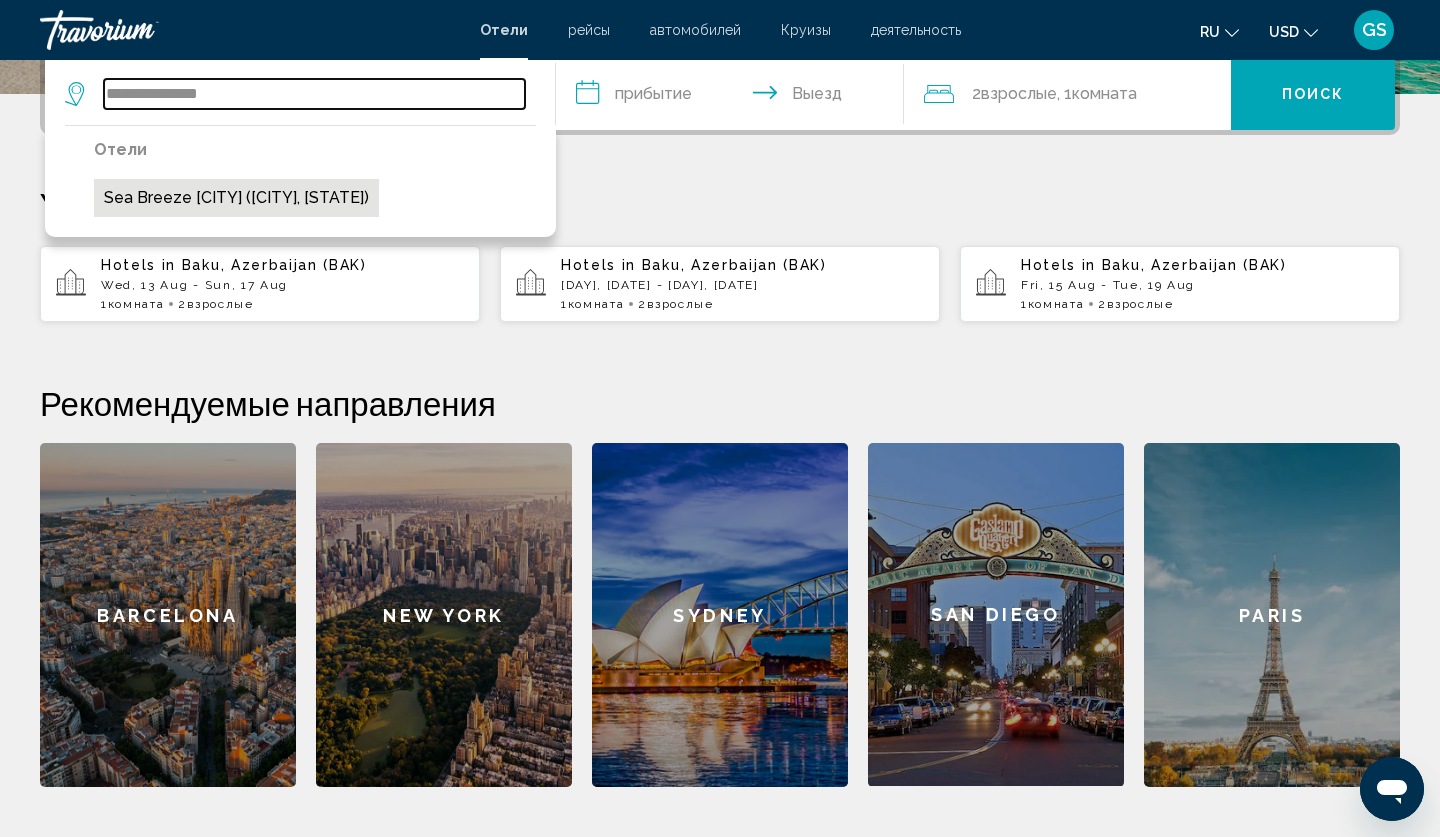 type on "**********" 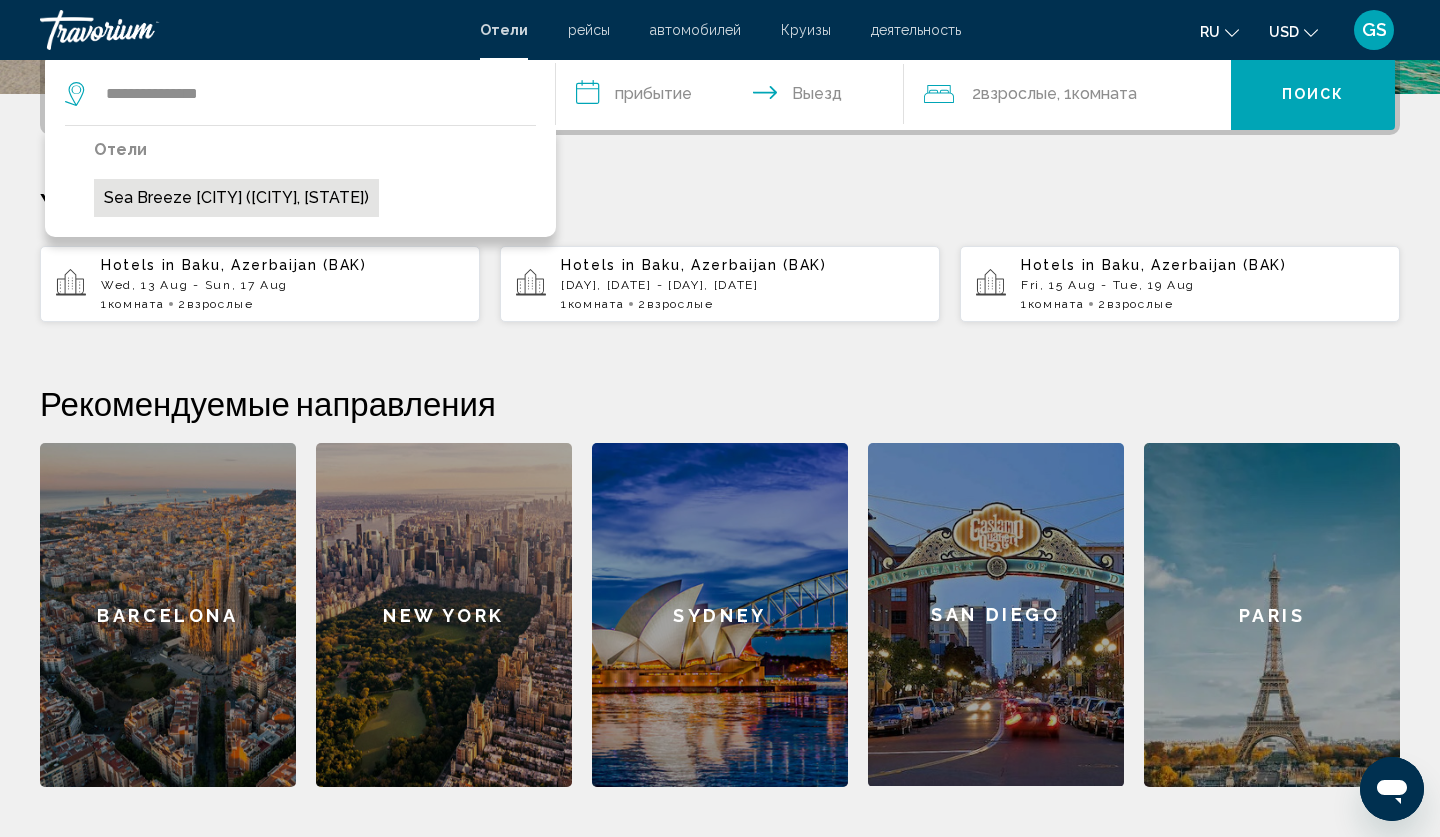 click on "Sea Breeze [CITY] ([CITY], [STATE])" at bounding box center (236, 198) 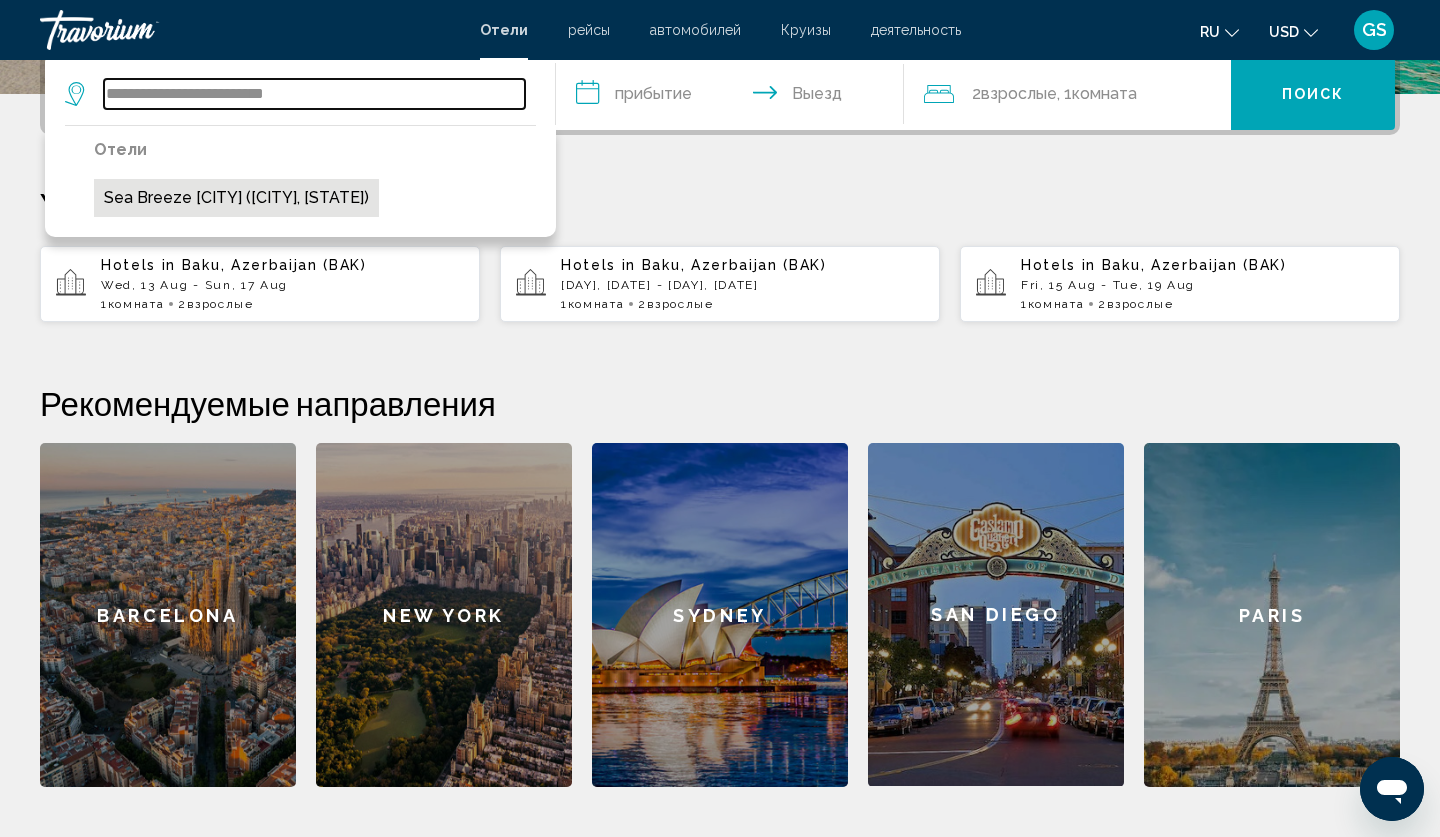 scroll, scrollTop: 494, scrollLeft: 0, axis: vertical 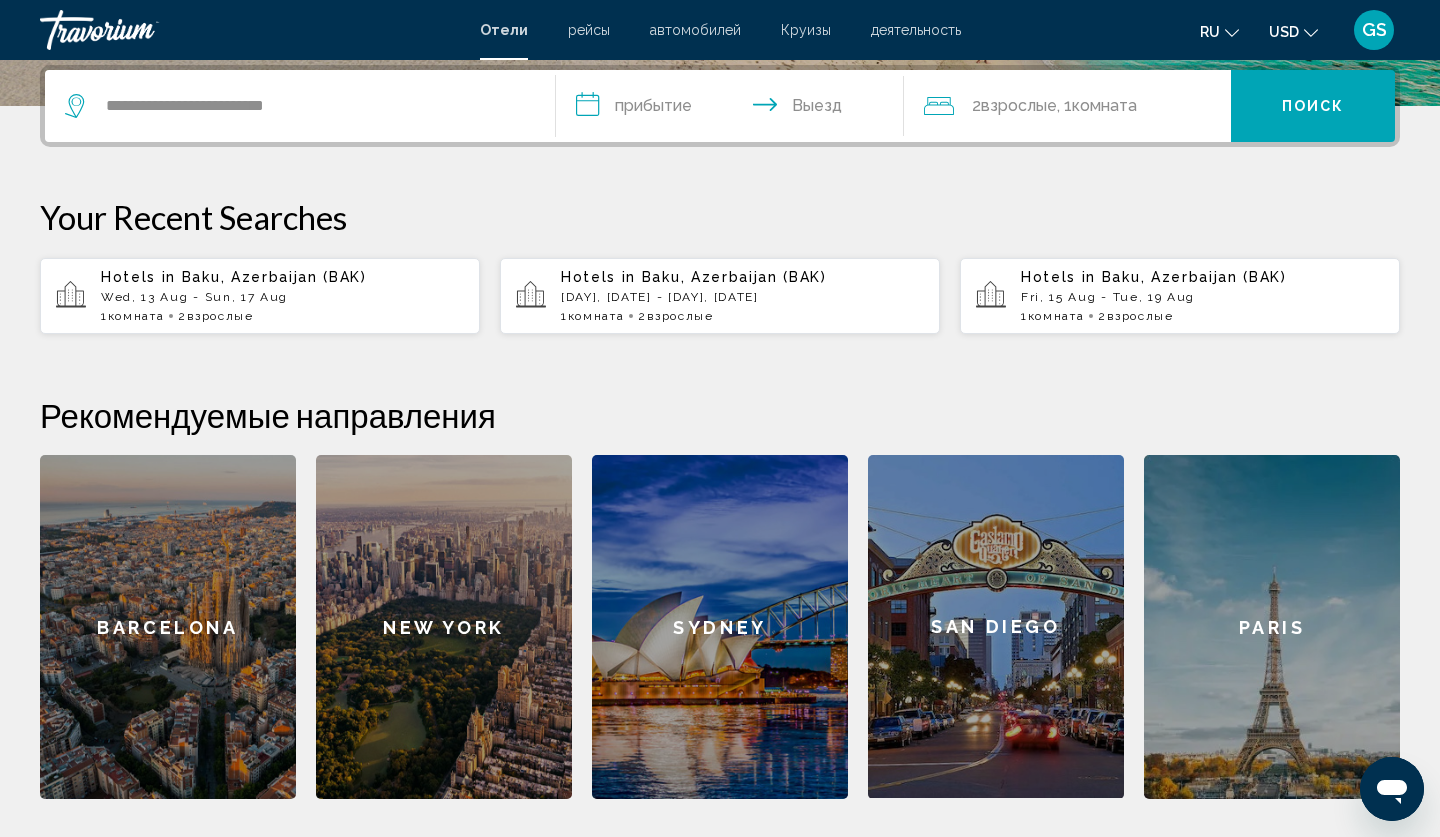 click on "**********" at bounding box center [734, 109] 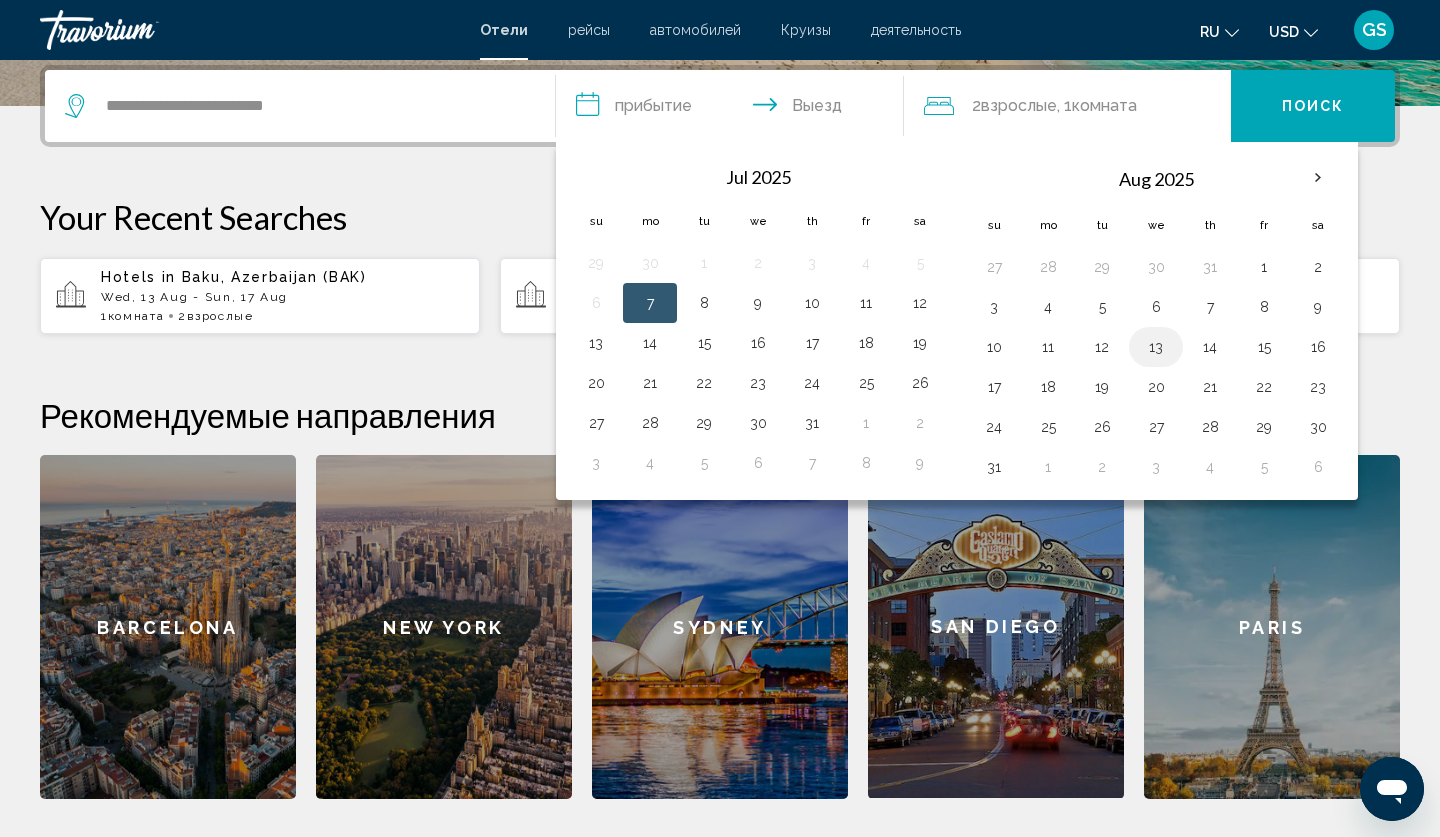 click on "13" at bounding box center [1156, 347] 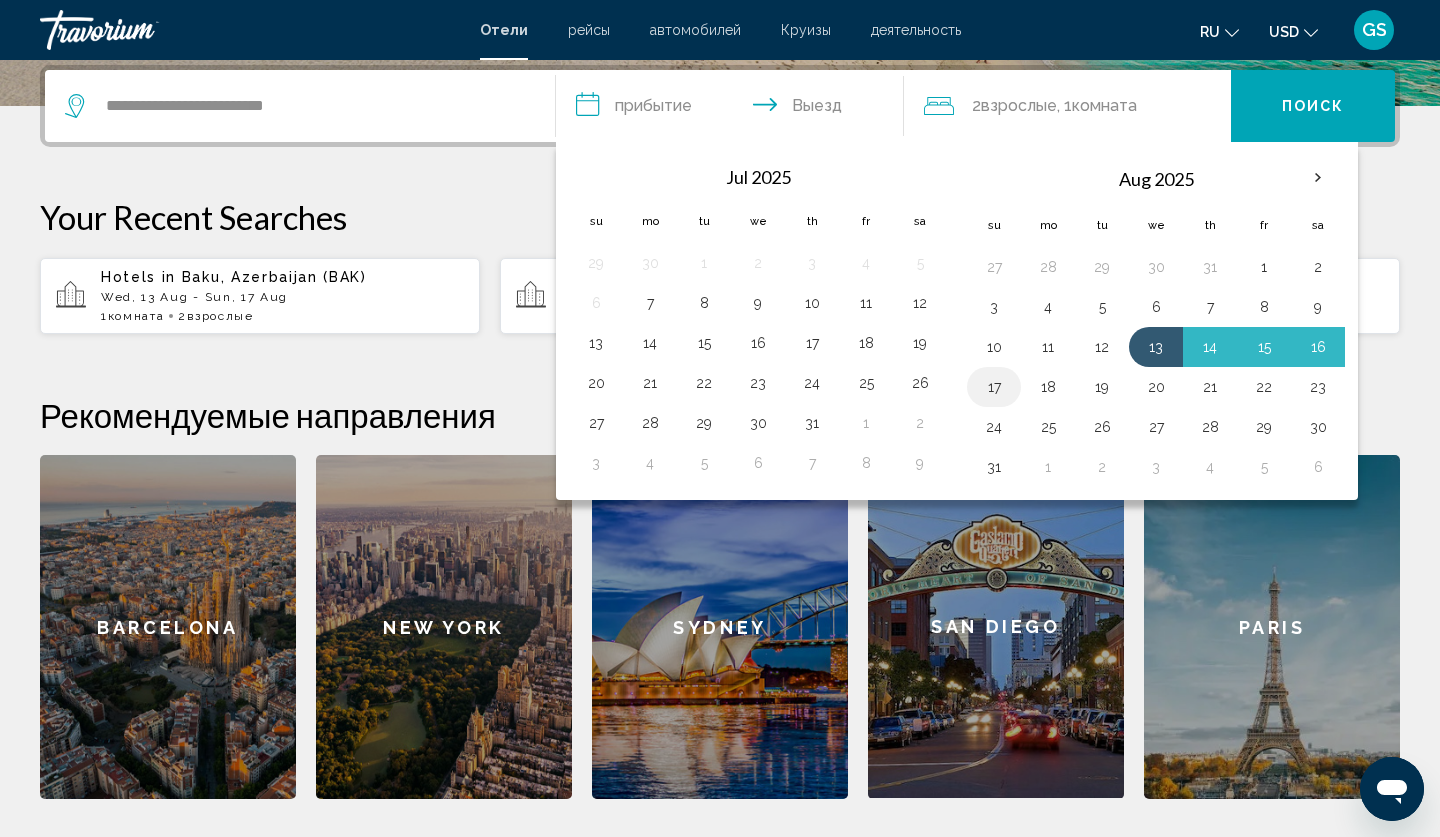 click on "17" at bounding box center (994, 267) 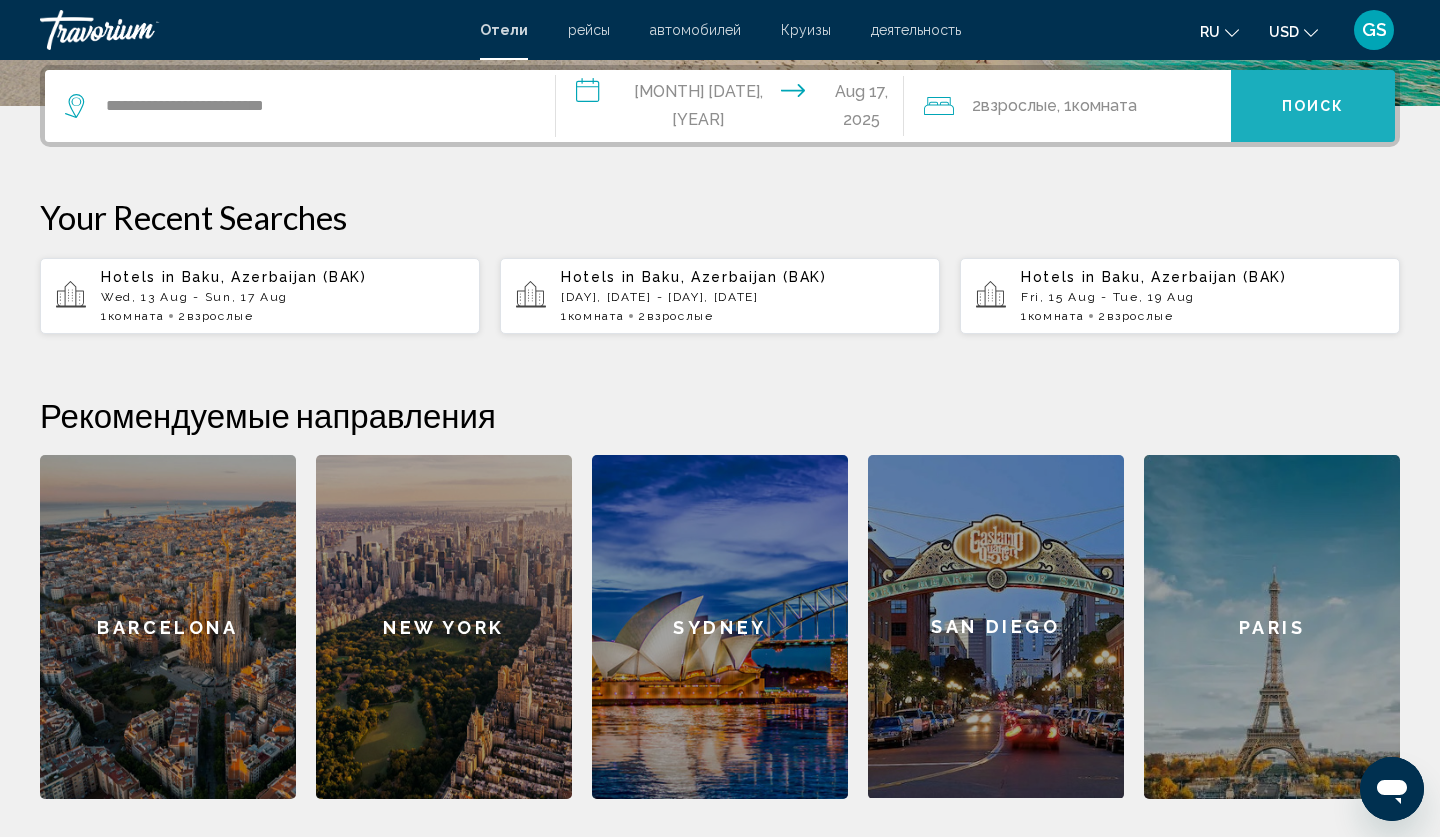 click on "Поиск" at bounding box center (1313, 106) 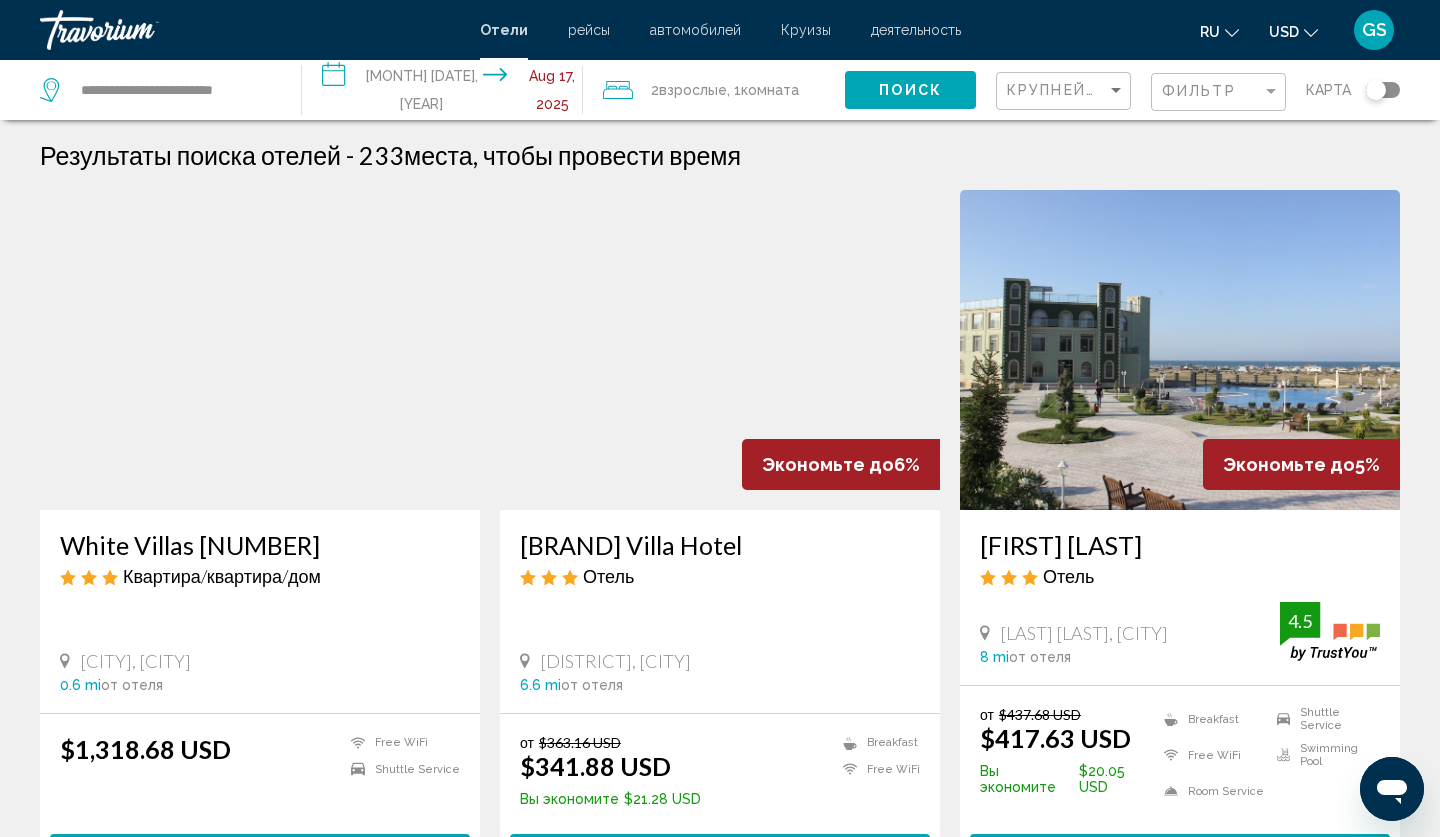 scroll, scrollTop: 0, scrollLeft: 0, axis: both 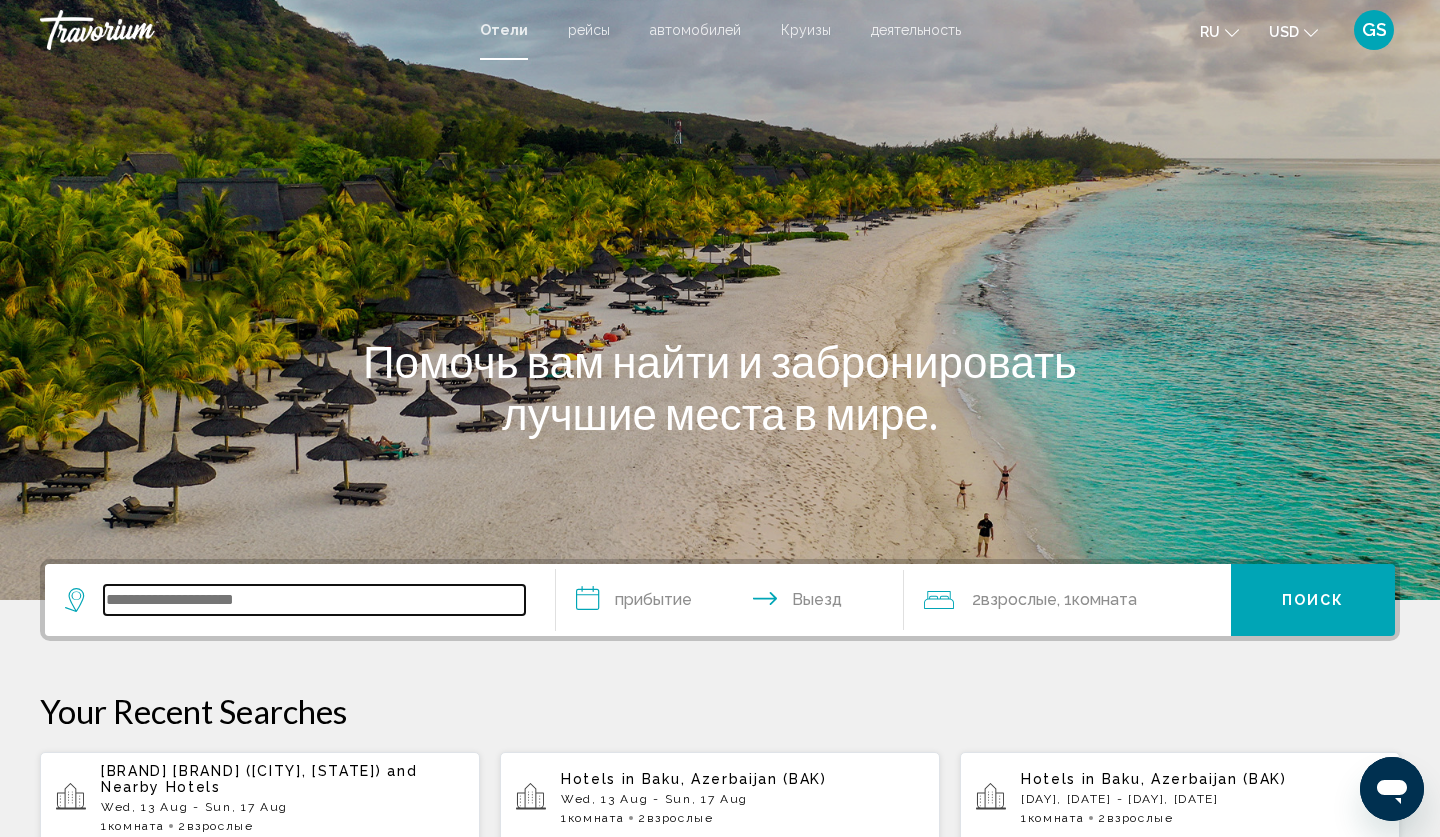 click at bounding box center [314, 600] 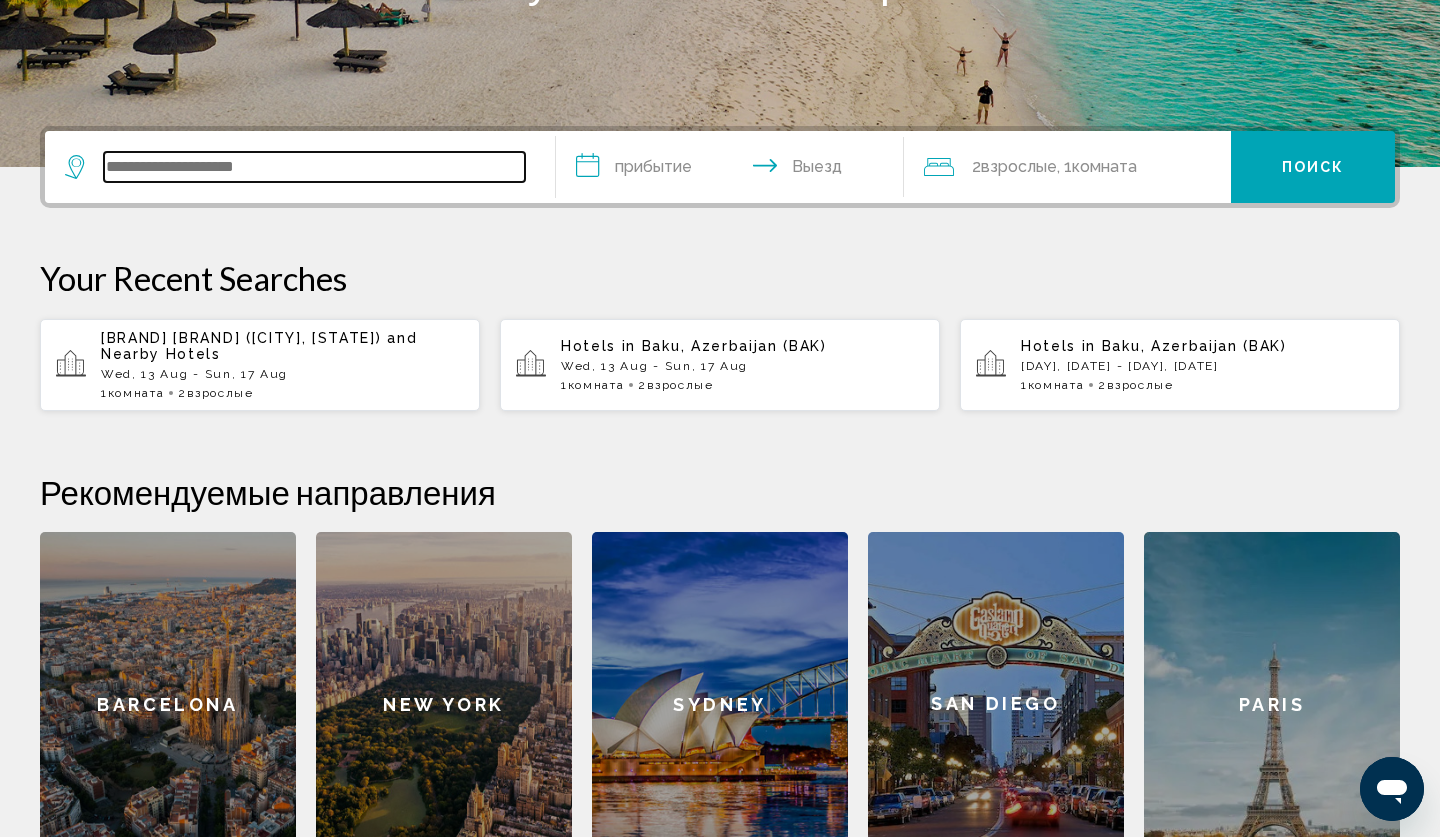 scroll, scrollTop: 494, scrollLeft: 0, axis: vertical 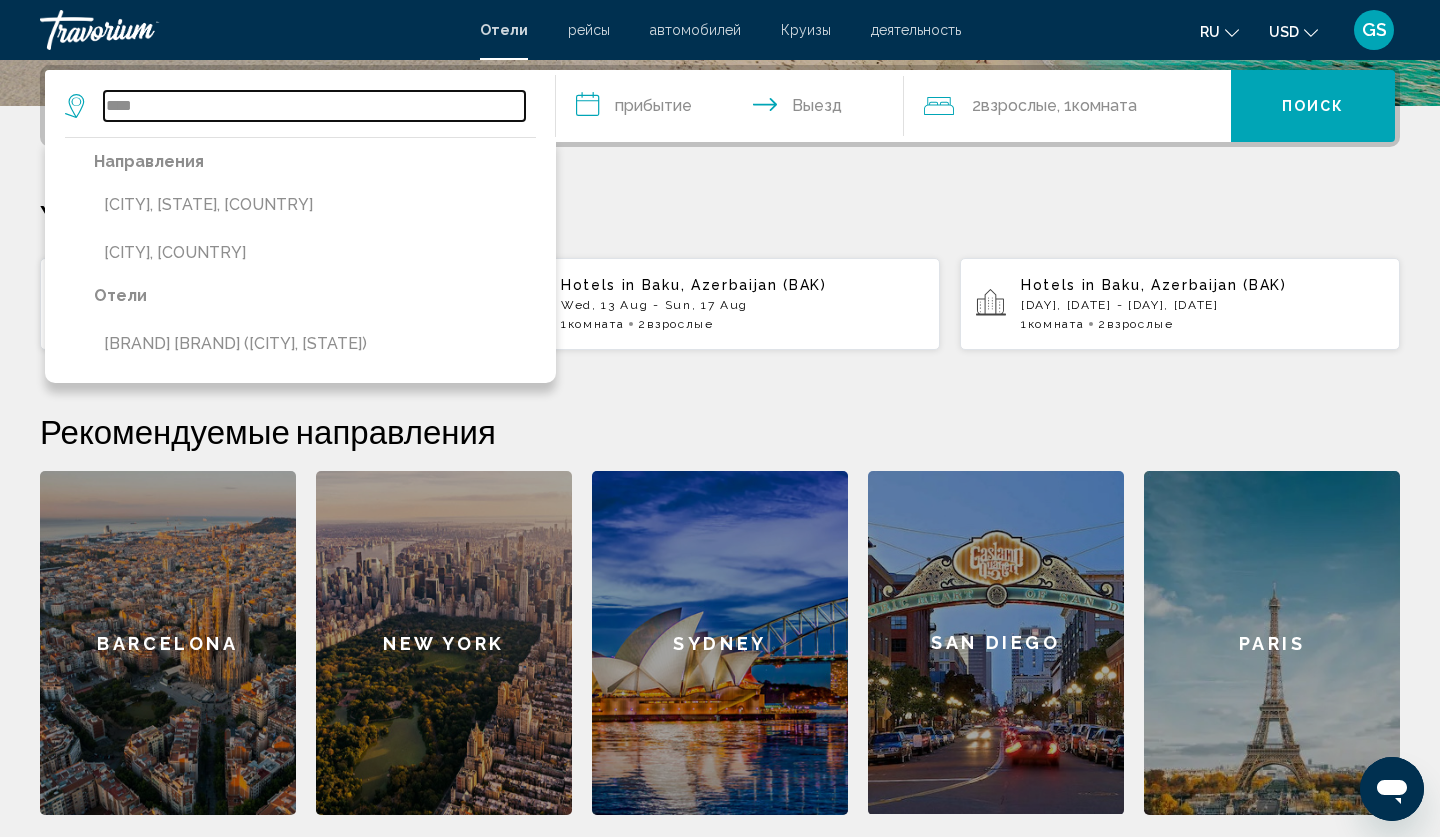 type on "****" 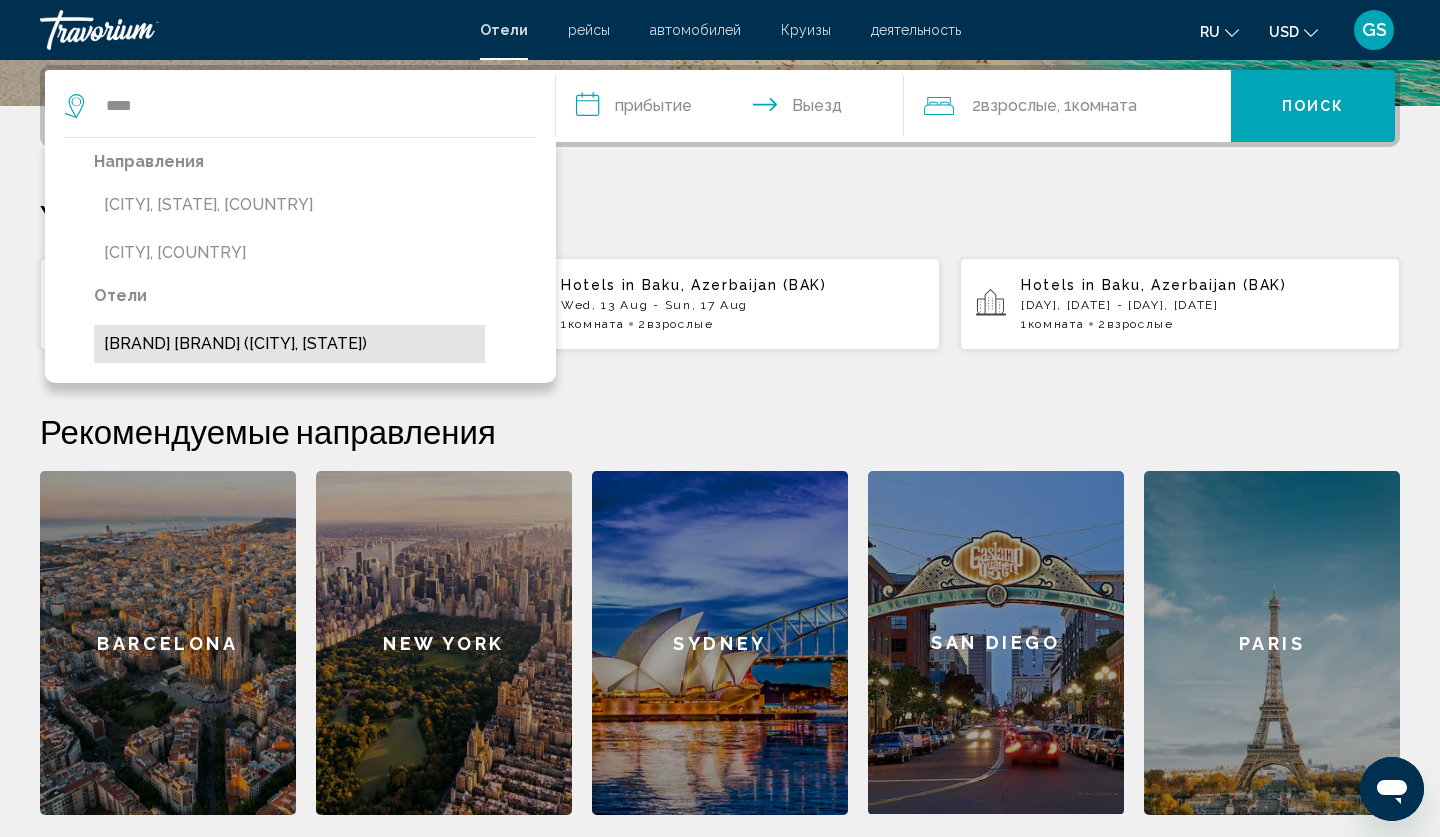 drag, startPoint x: 275, startPoint y: 590, endPoint x: 221, endPoint y: 347, distance: 248.9277 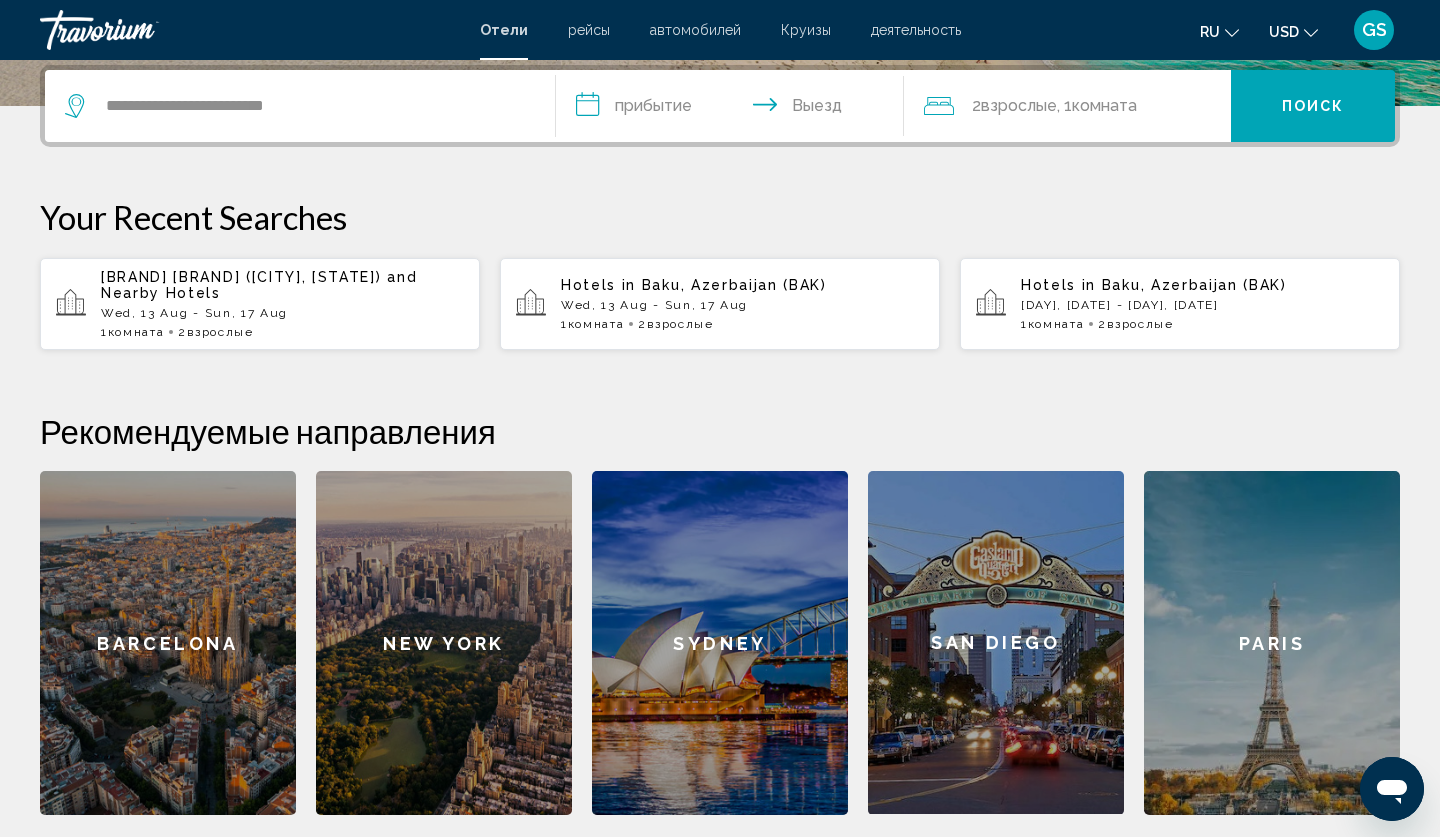 click on "**********" at bounding box center [734, 109] 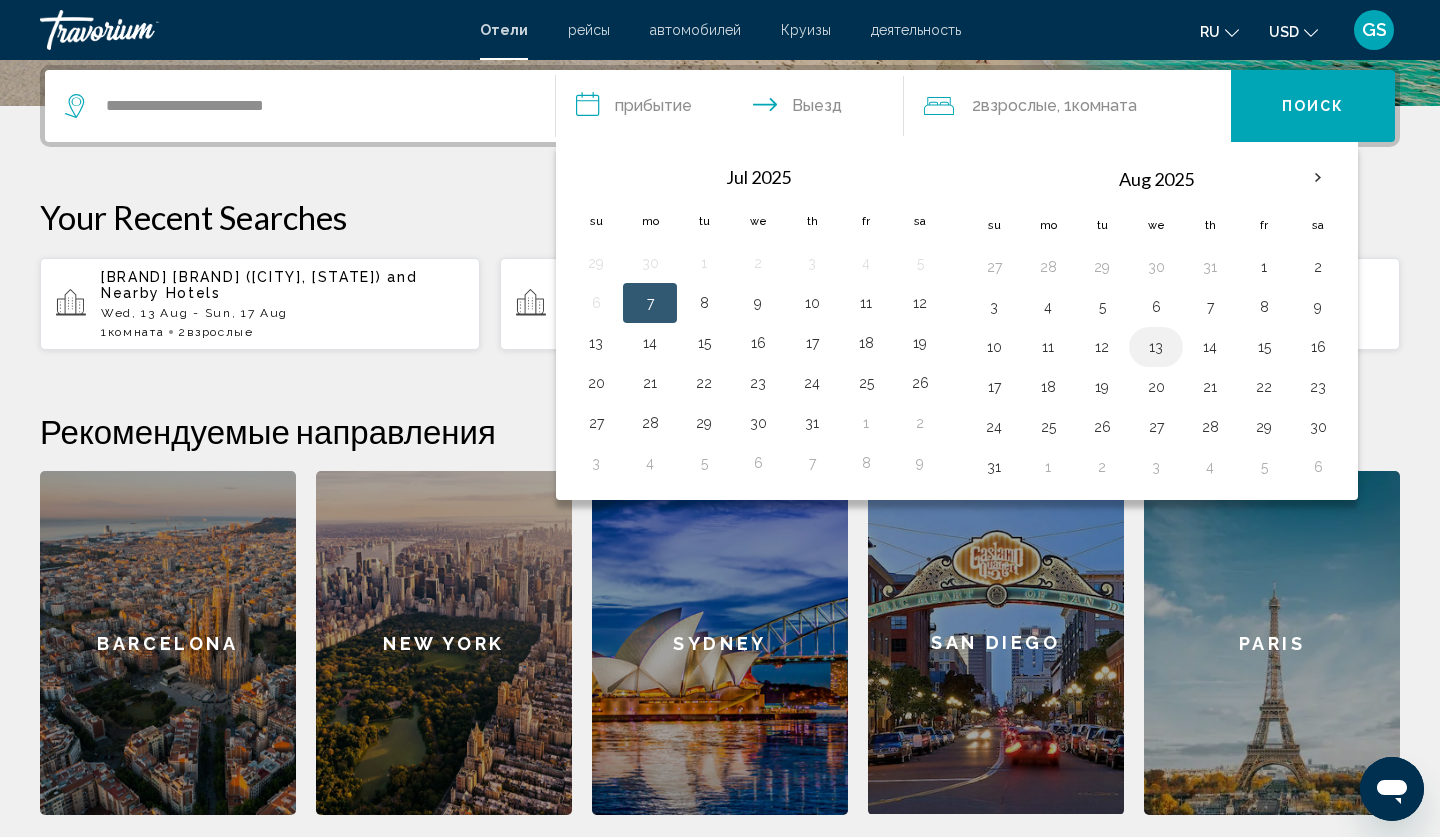 click on "13" at bounding box center (1156, 347) 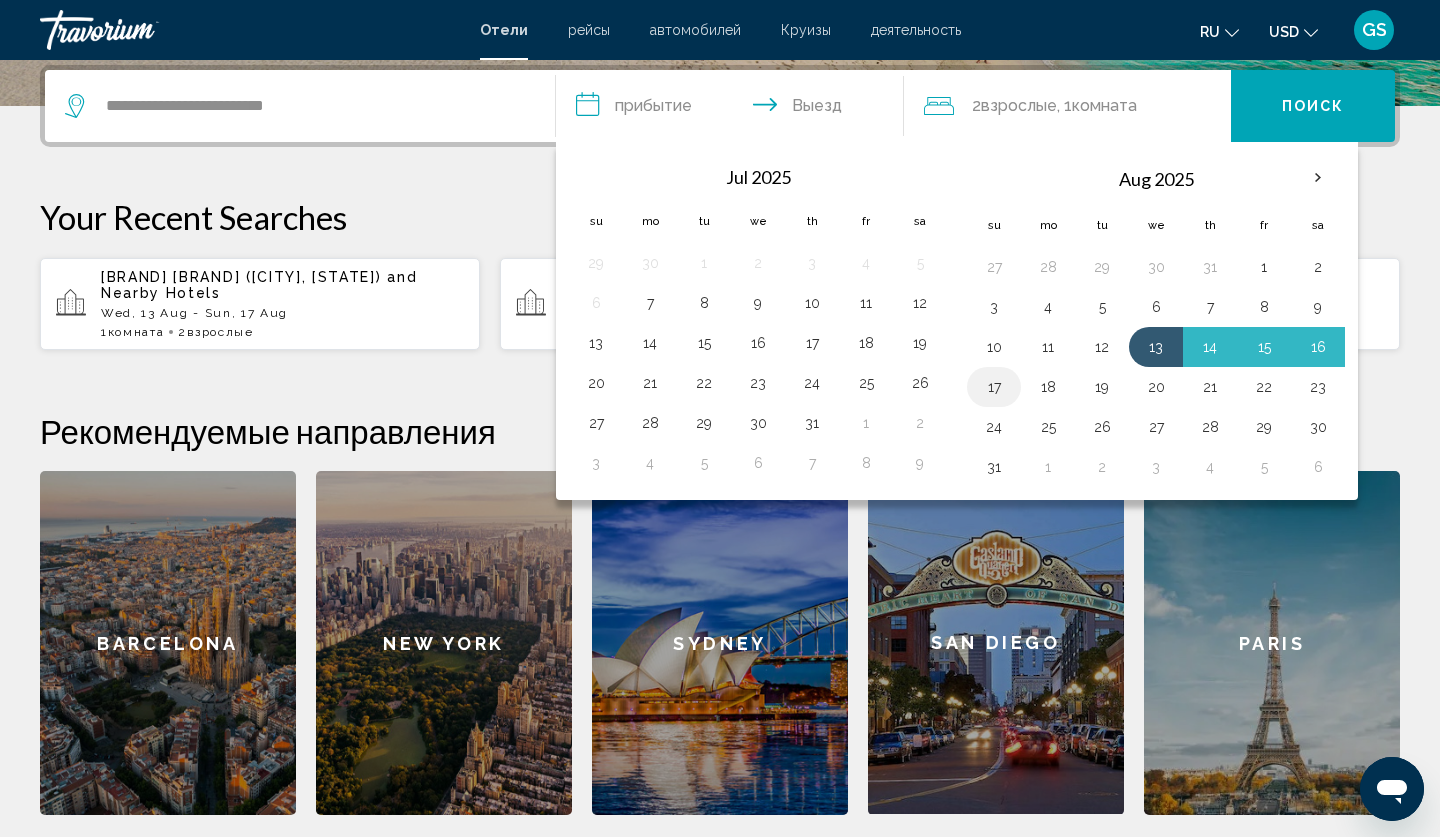 click on "17" at bounding box center [994, 387] 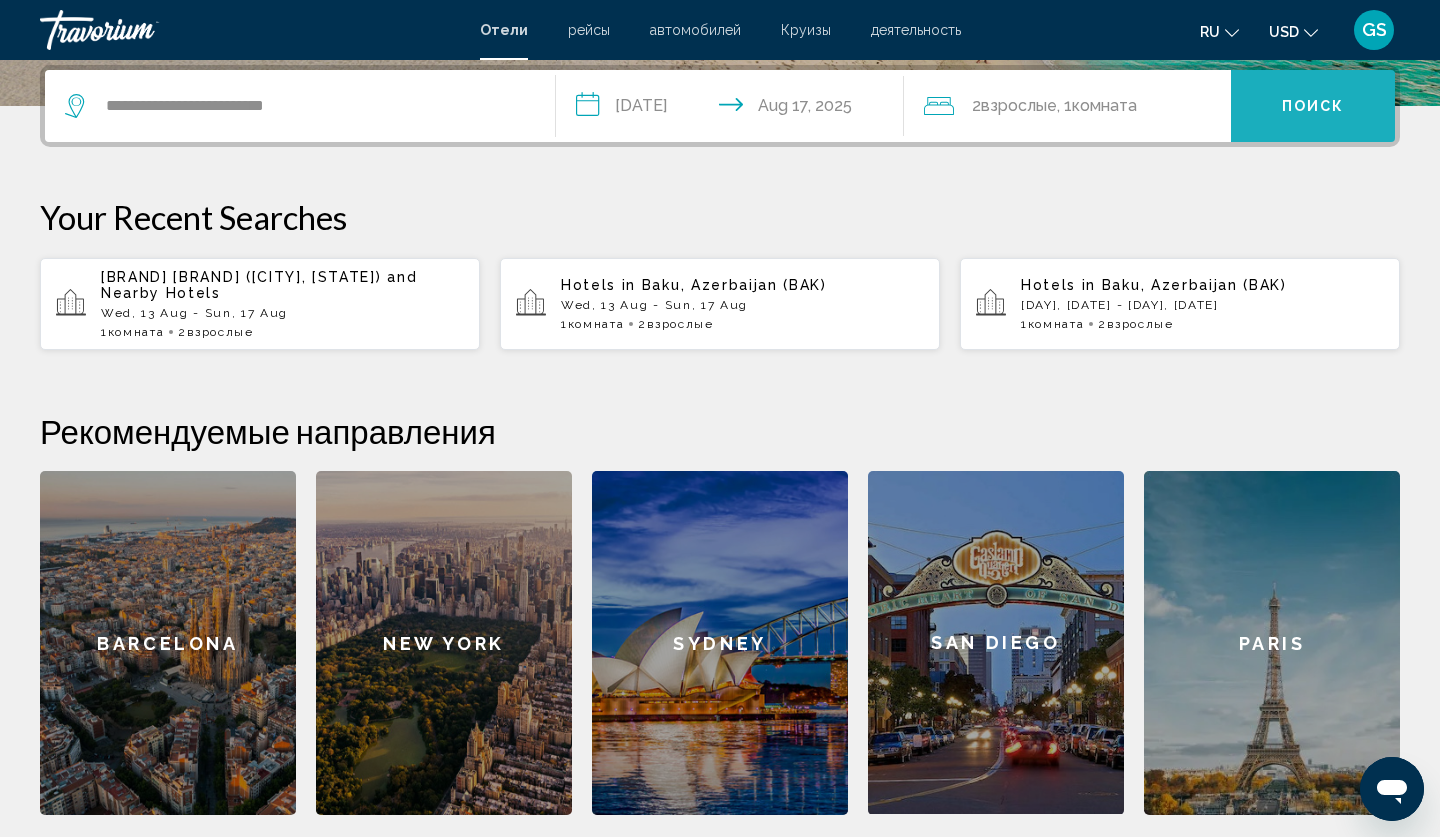 click on "Поиск" at bounding box center [1313, 107] 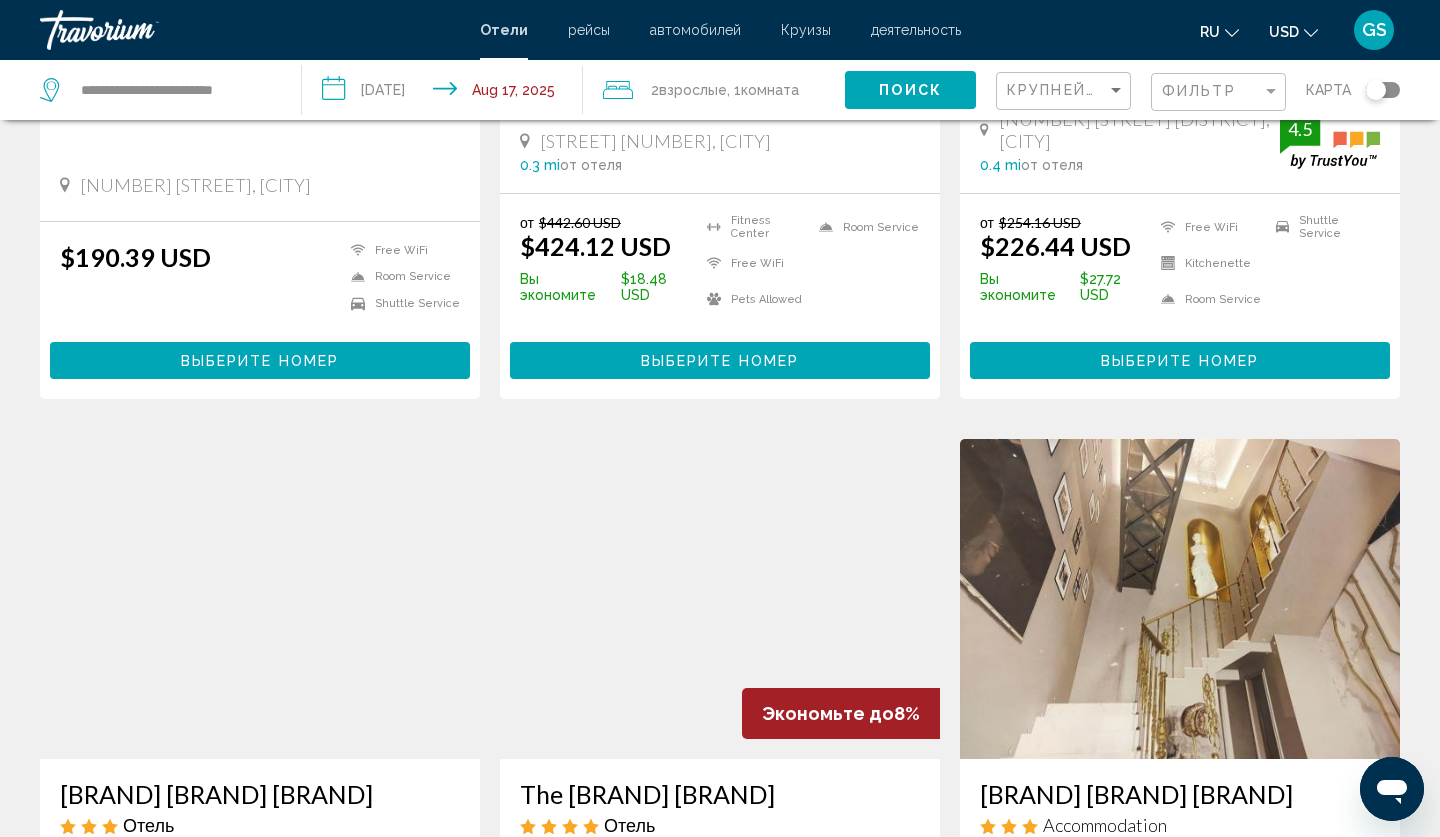 scroll, scrollTop: 0, scrollLeft: 0, axis: both 